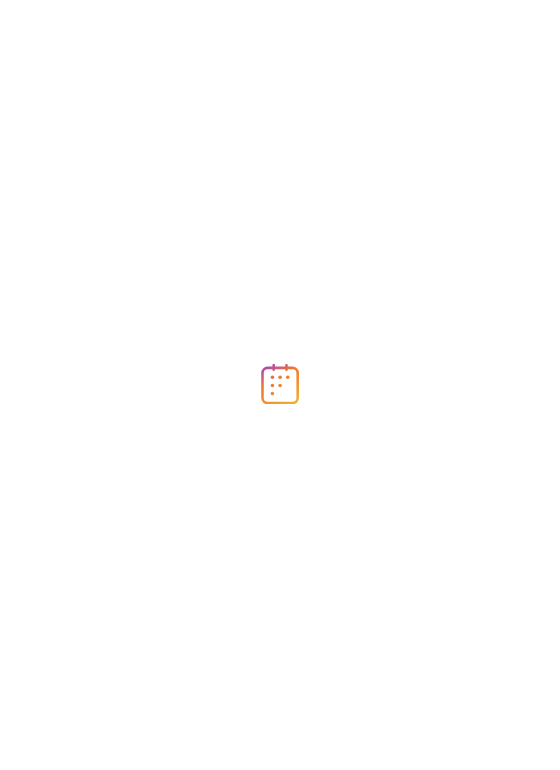 scroll, scrollTop: 0, scrollLeft: 0, axis: both 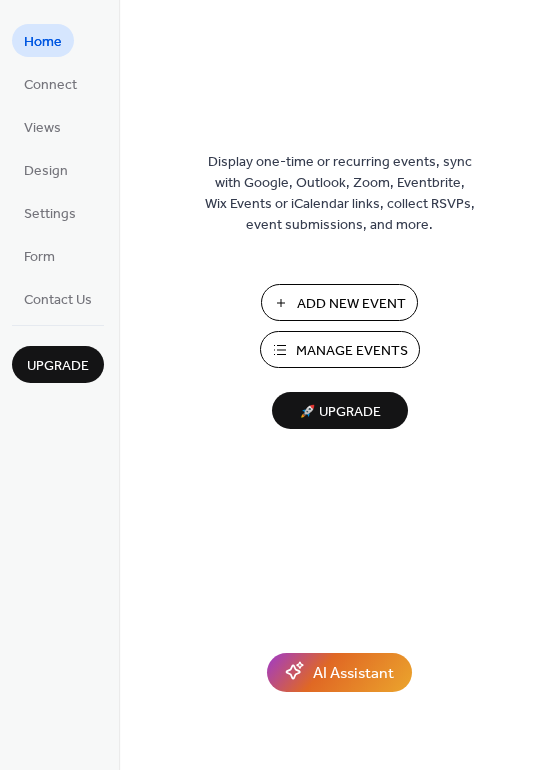 click on "Manage Events" at bounding box center [352, 351] 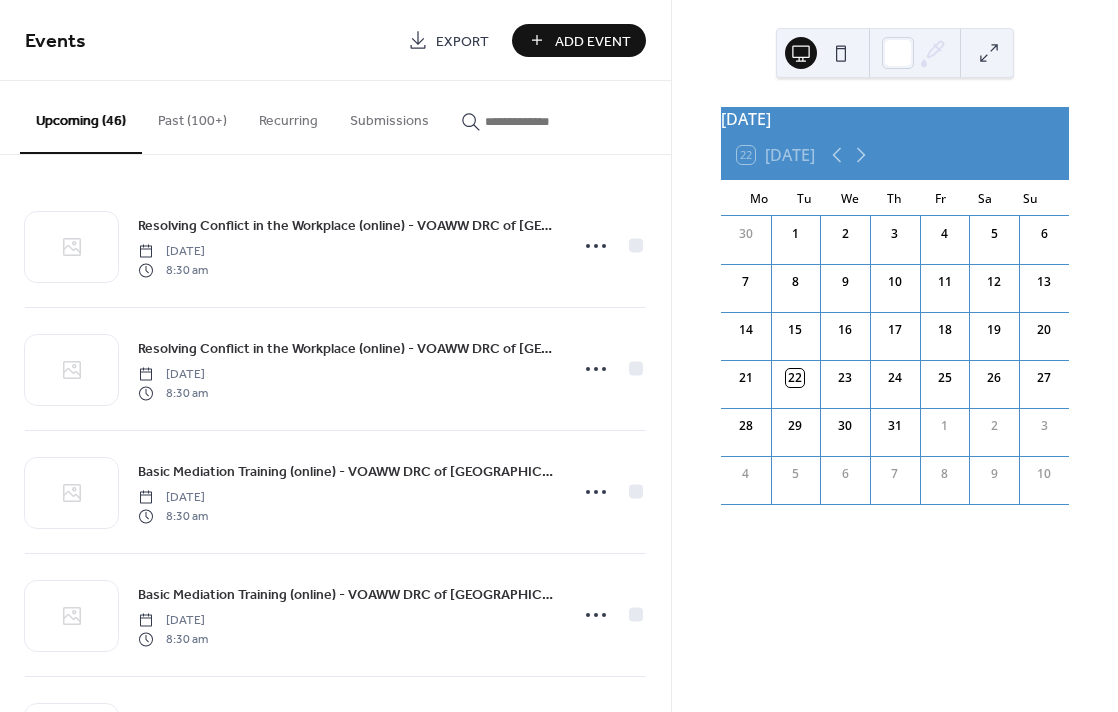 scroll, scrollTop: 0, scrollLeft: 0, axis: both 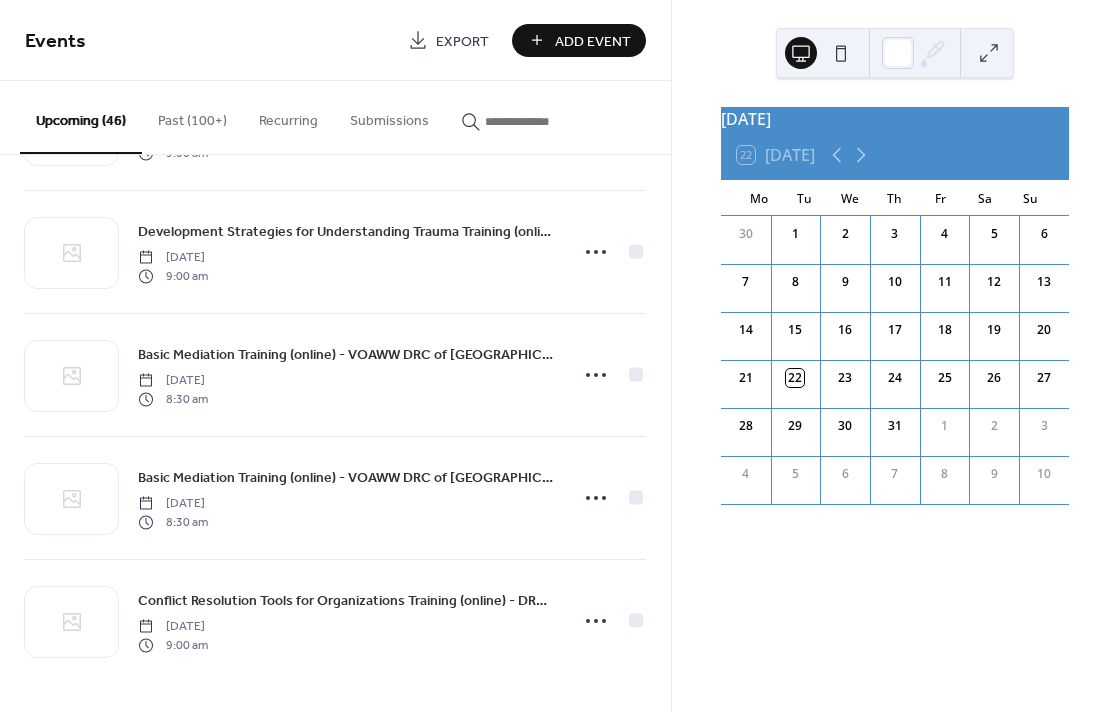 click at bounding box center (545, 121) 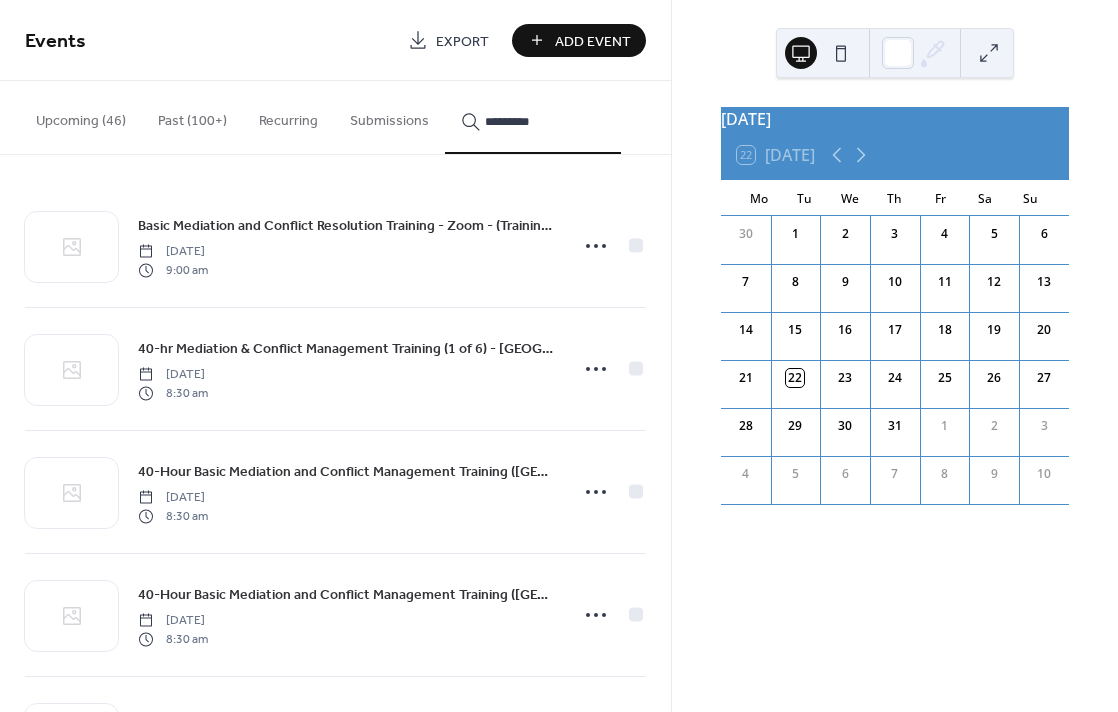 type on "*********" 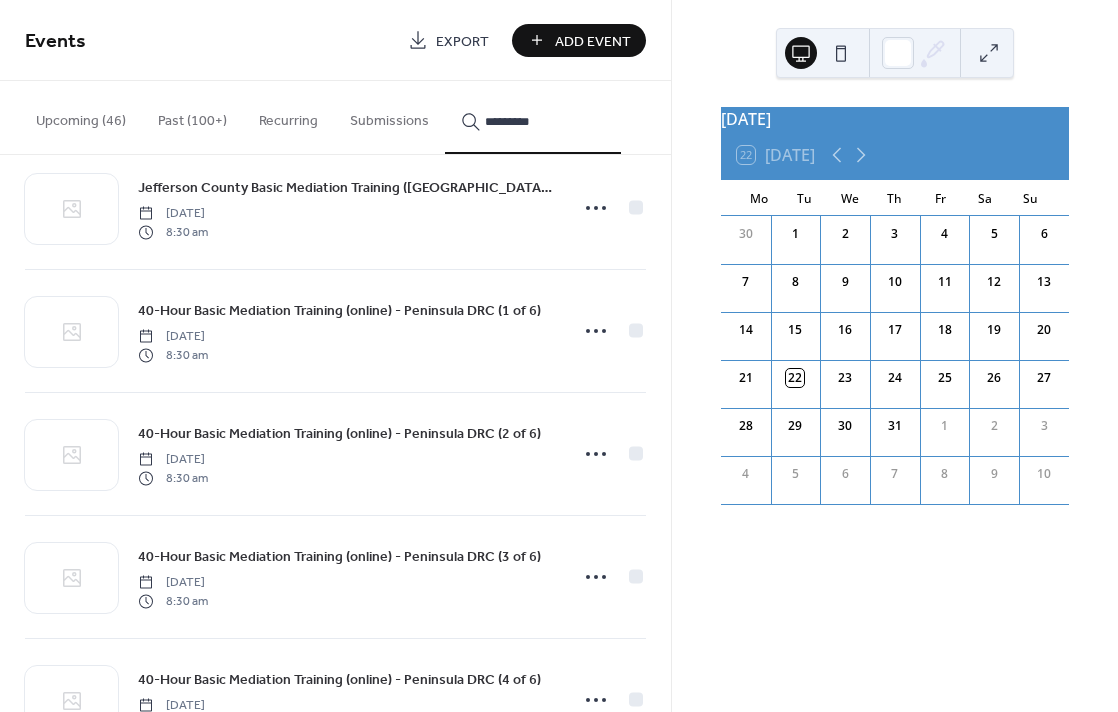scroll, scrollTop: 9110, scrollLeft: 0, axis: vertical 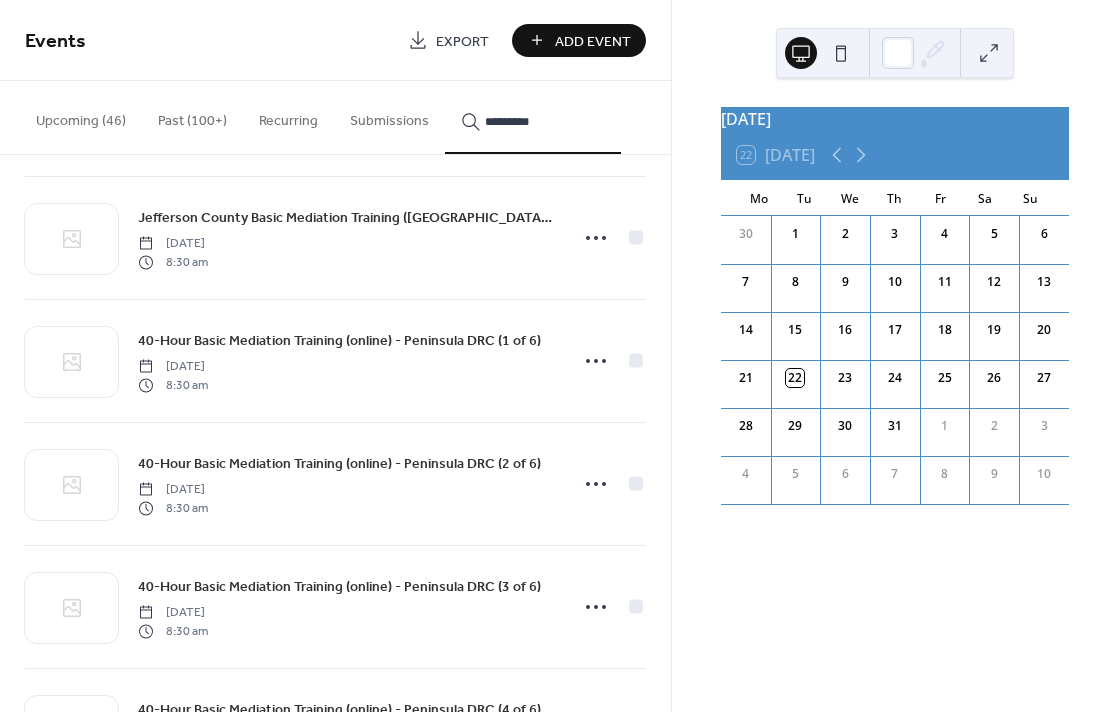 click 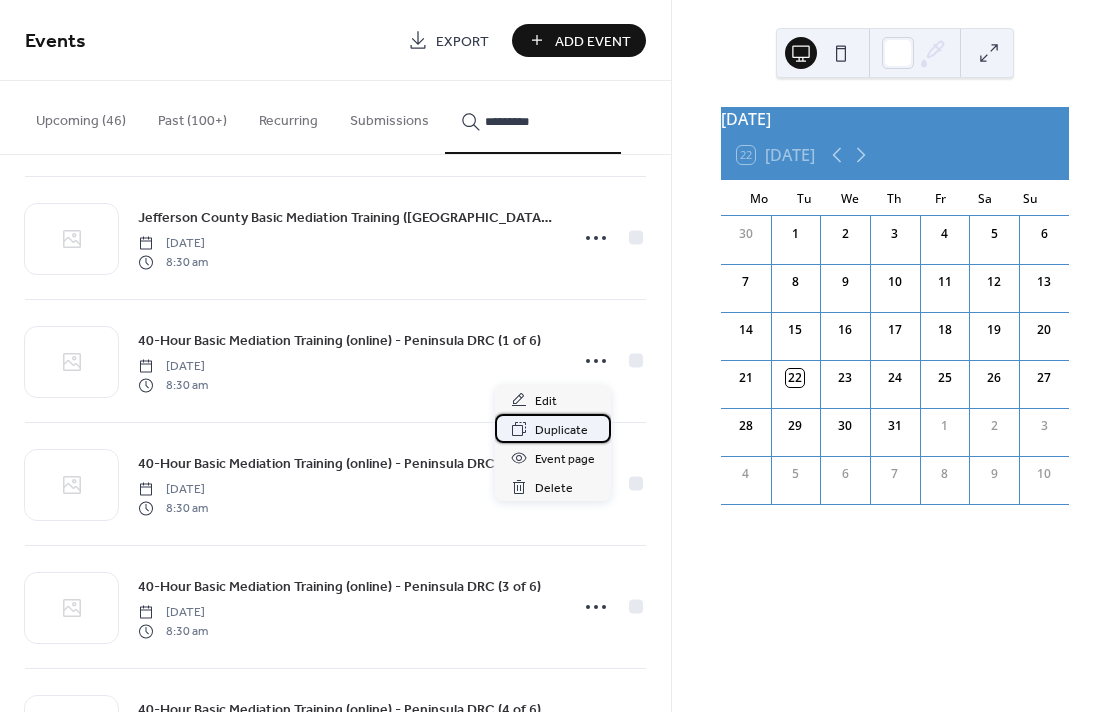 click on "Duplicate" at bounding box center (561, 430) 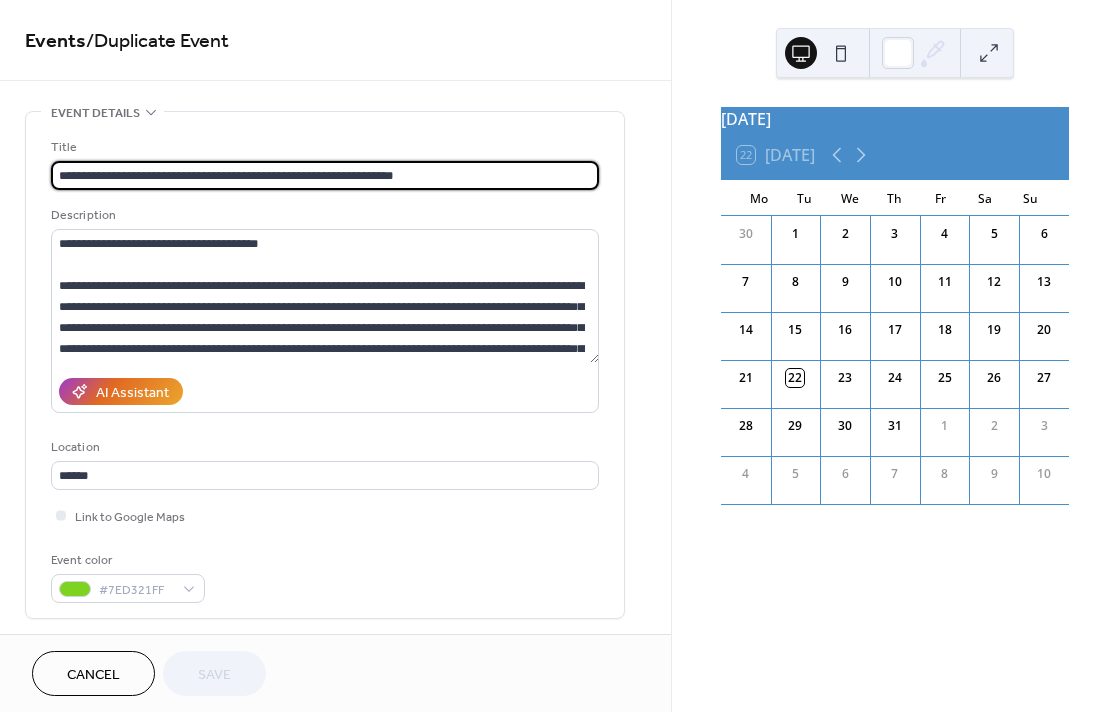 drag, startPoint x: 234, startPoint y: 179, endPoint x: 42, endPoint y: 178, distance: 192.00261 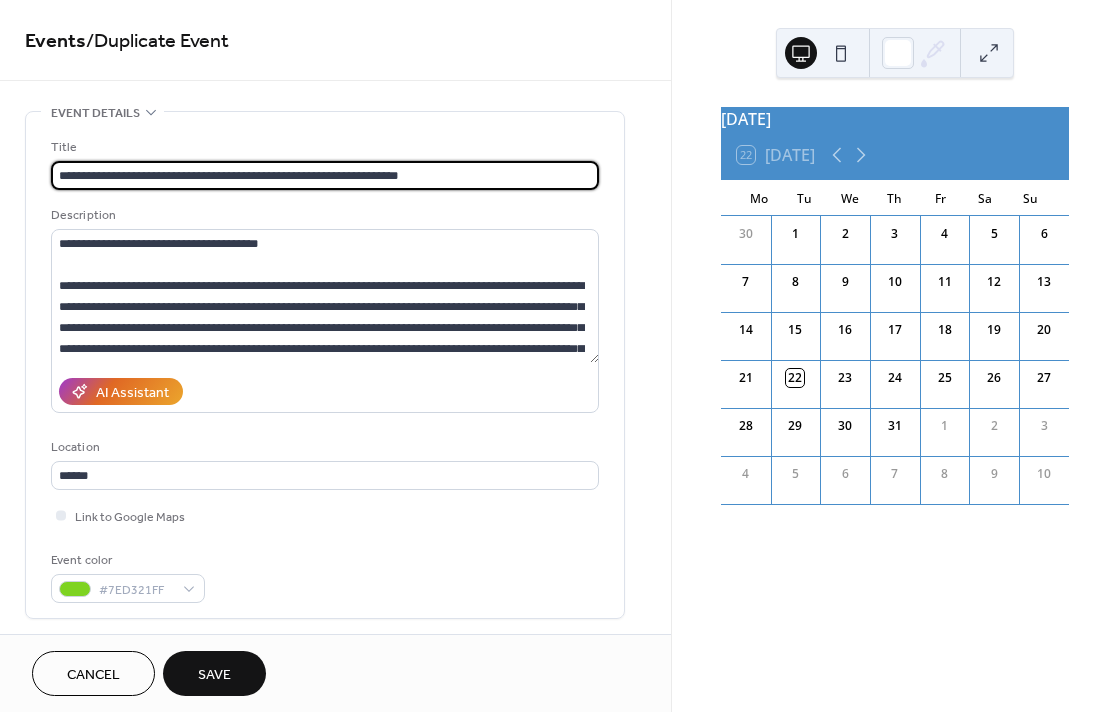 click on "**********" at bounding box center [325, 175] 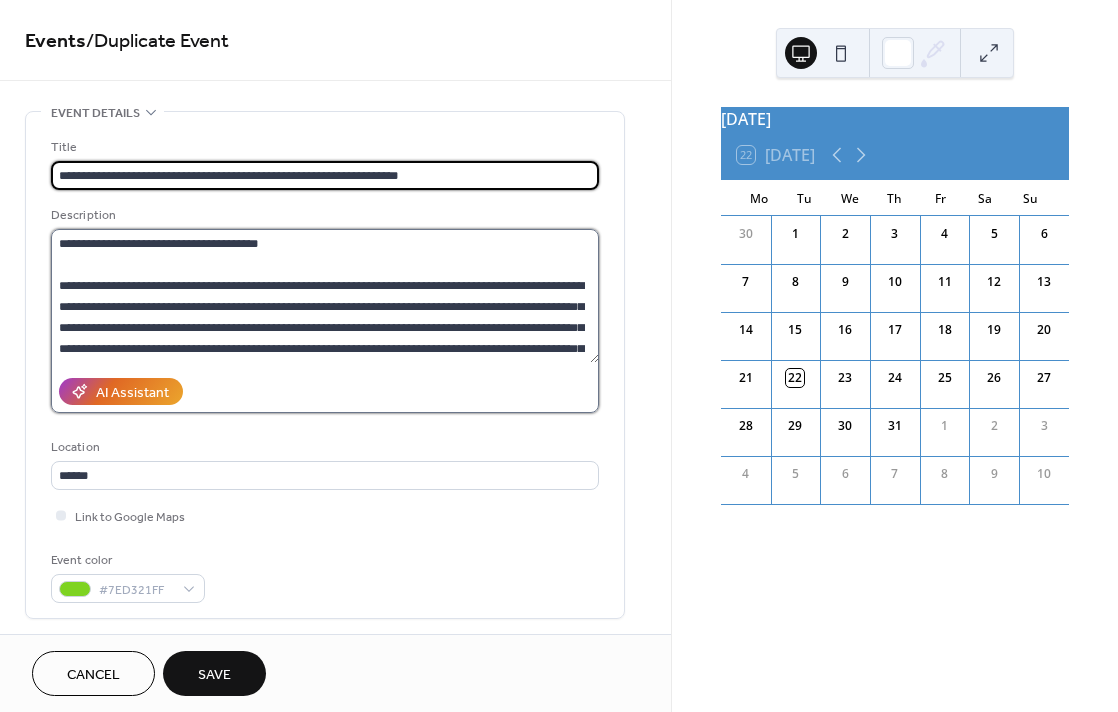 drag, startPoint x: 179, startPoint y: 282, endPoint x: 103, endPoint y: 266, distance: 77.665955 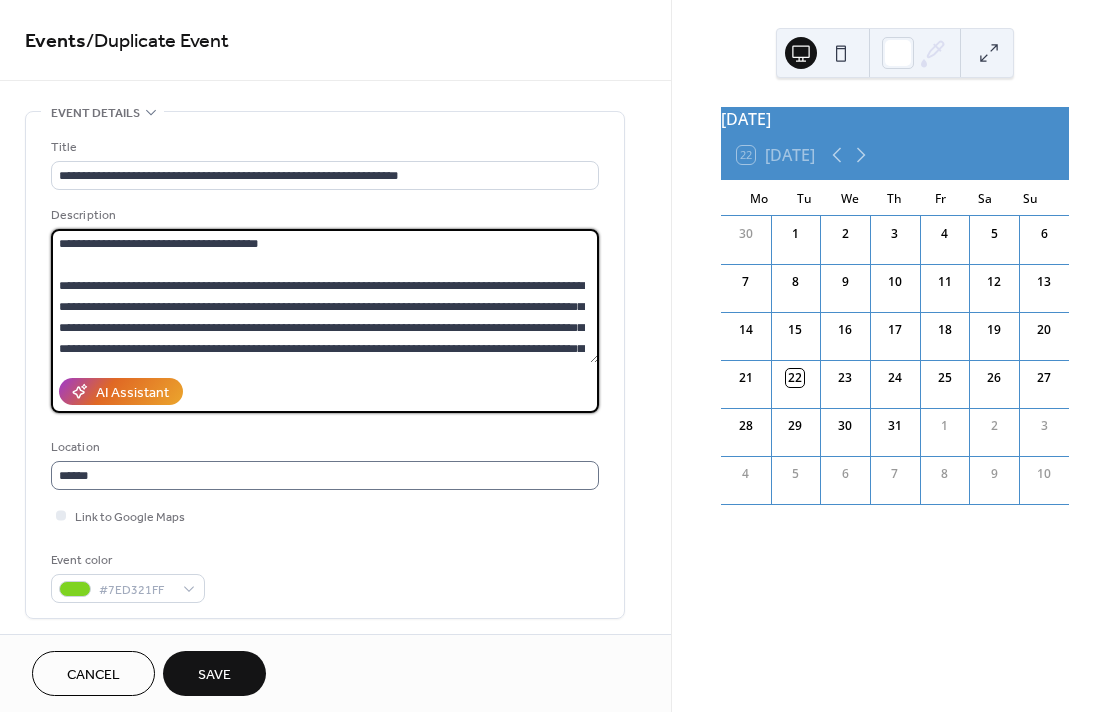 scroll, scrollTop: 378, scrollLeft: 0, axis: vertical 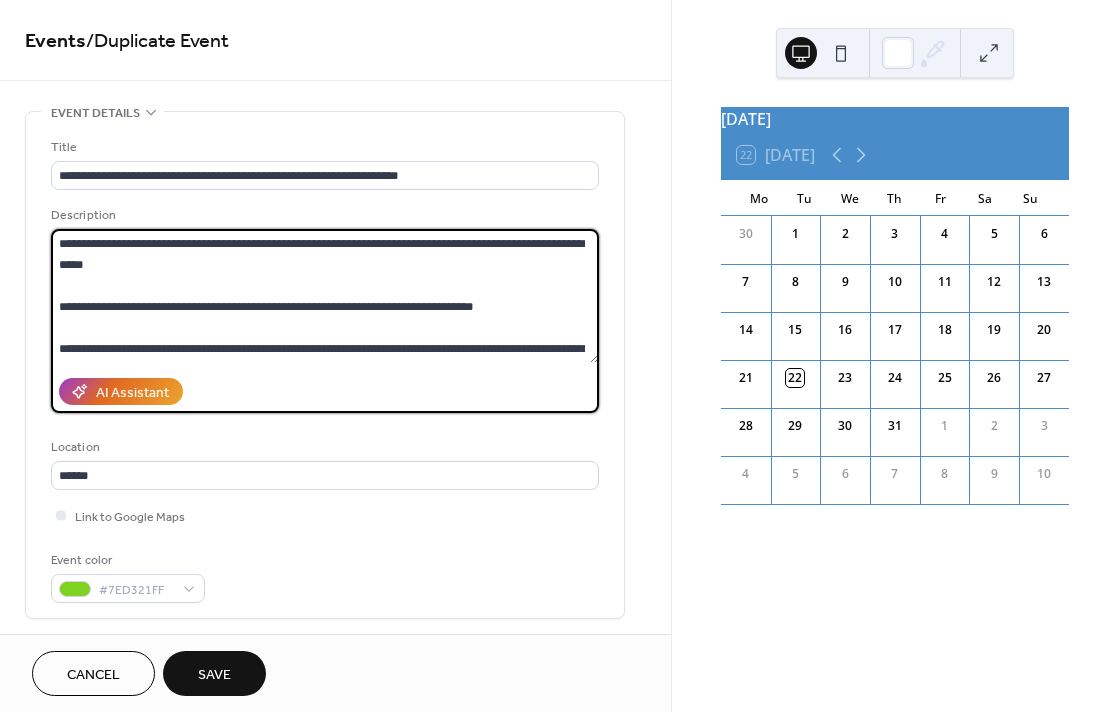drag, startPoint x: 125, startPoint y: 304, endPoint x: 324, endPoint y: 501, distance: 280.01785 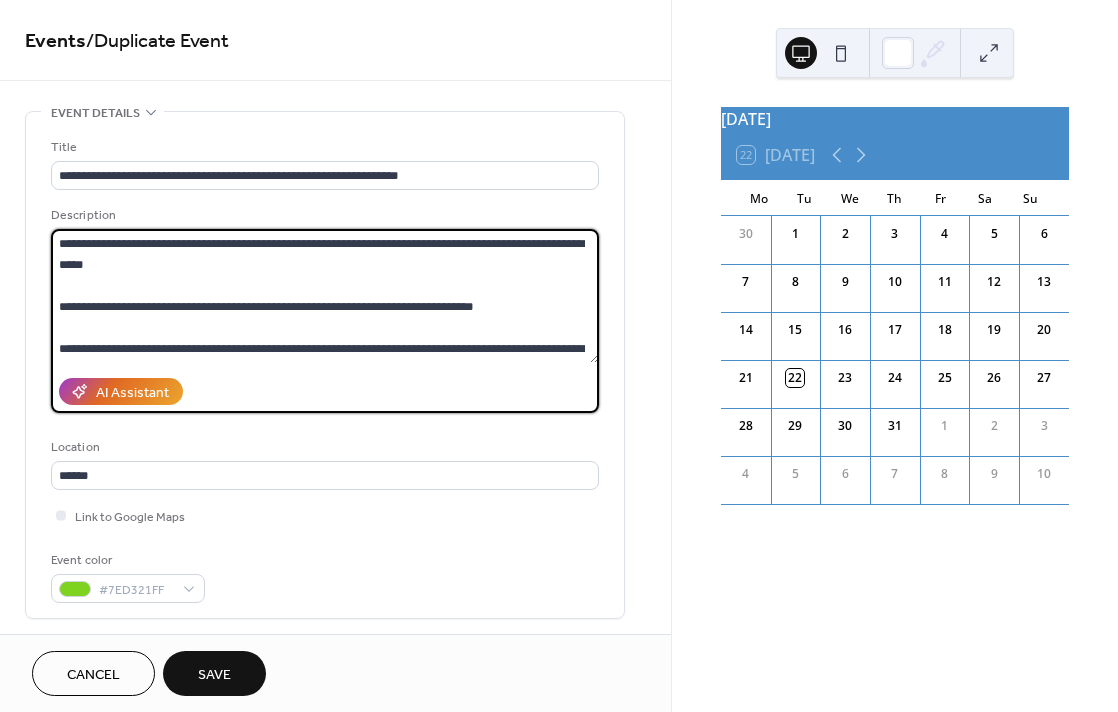paste on "**********" 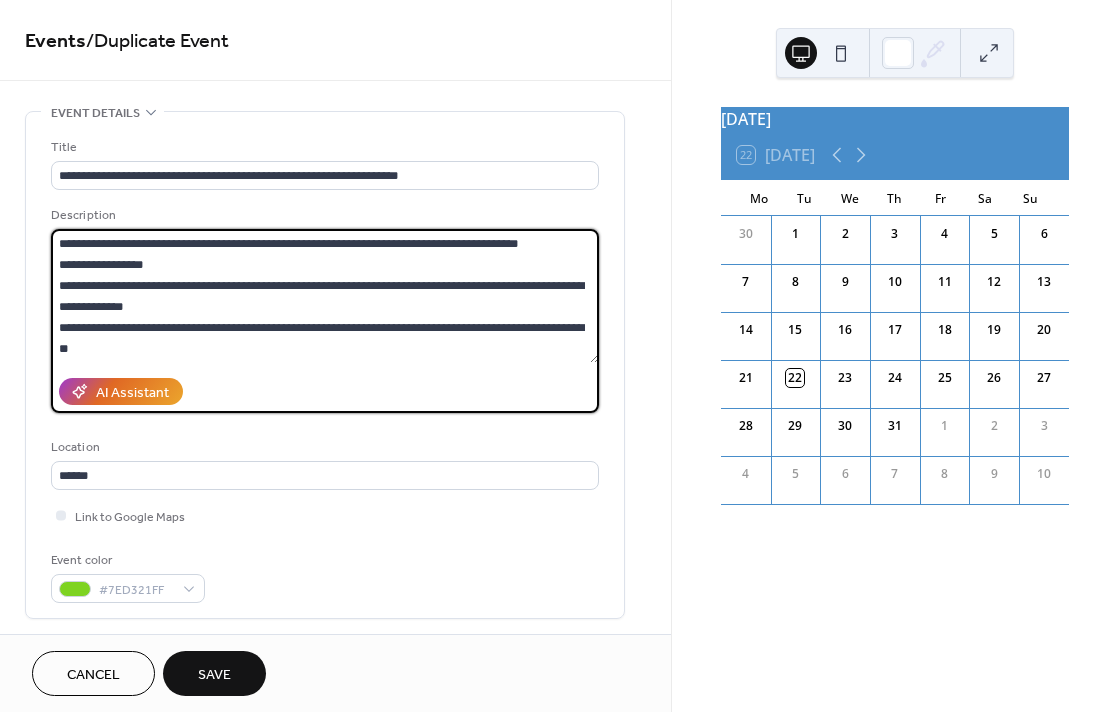 scroll, scrollTop: 354, scrollLeft: 0, axis: vertical 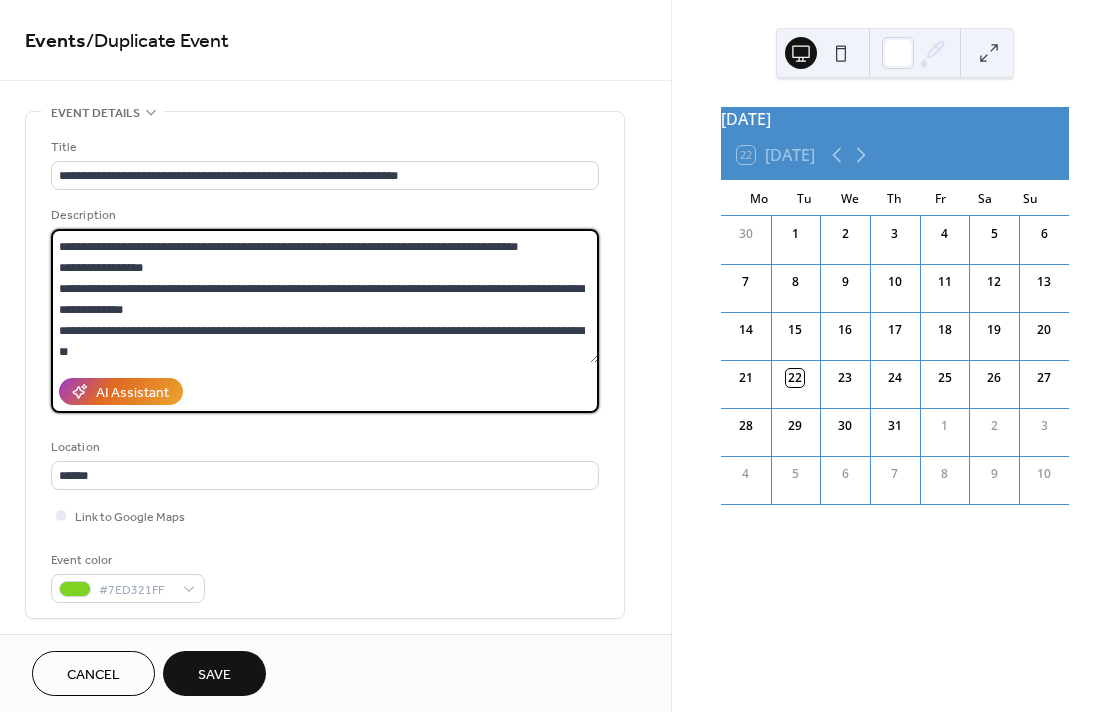 click at bounding box center [325, 296] 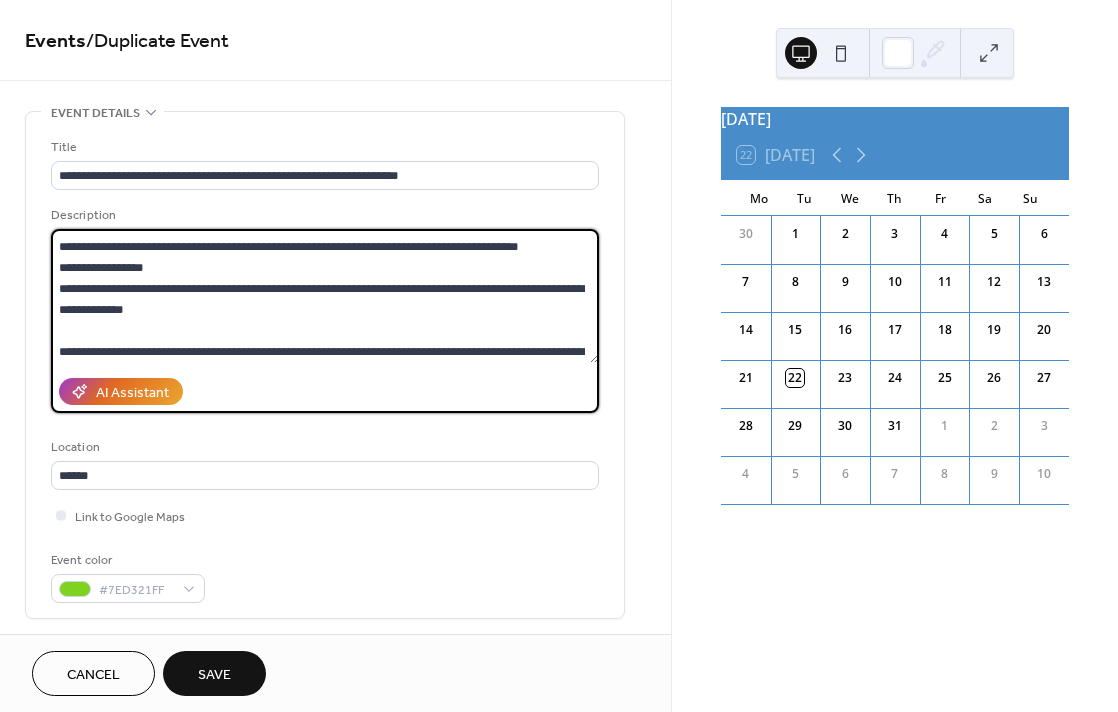 click at bounding box center (325, 296) 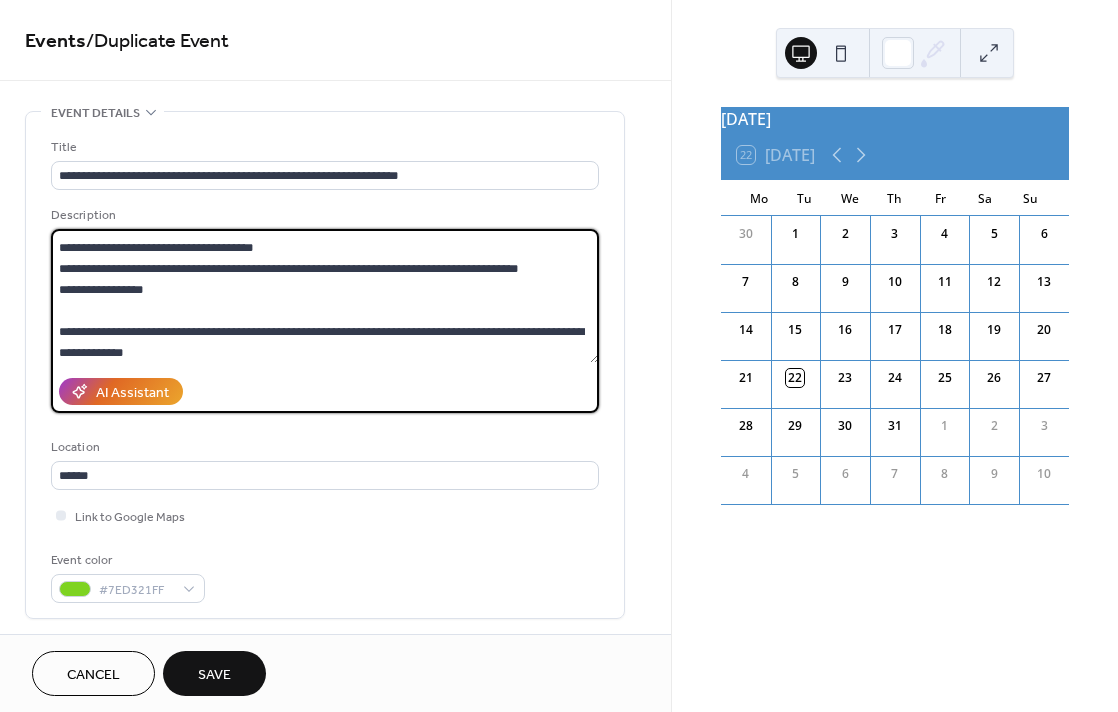scroll, scrollTop: 324, scrollLeft: 0, axis: vertical 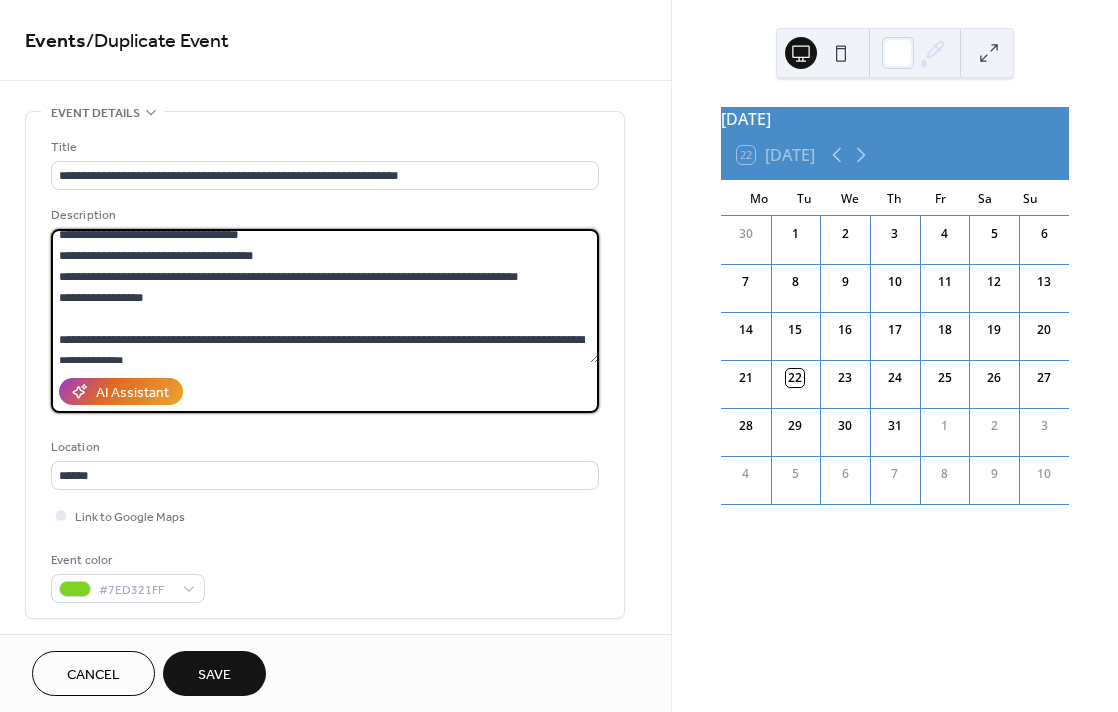 click at bounding box center (325, 296) 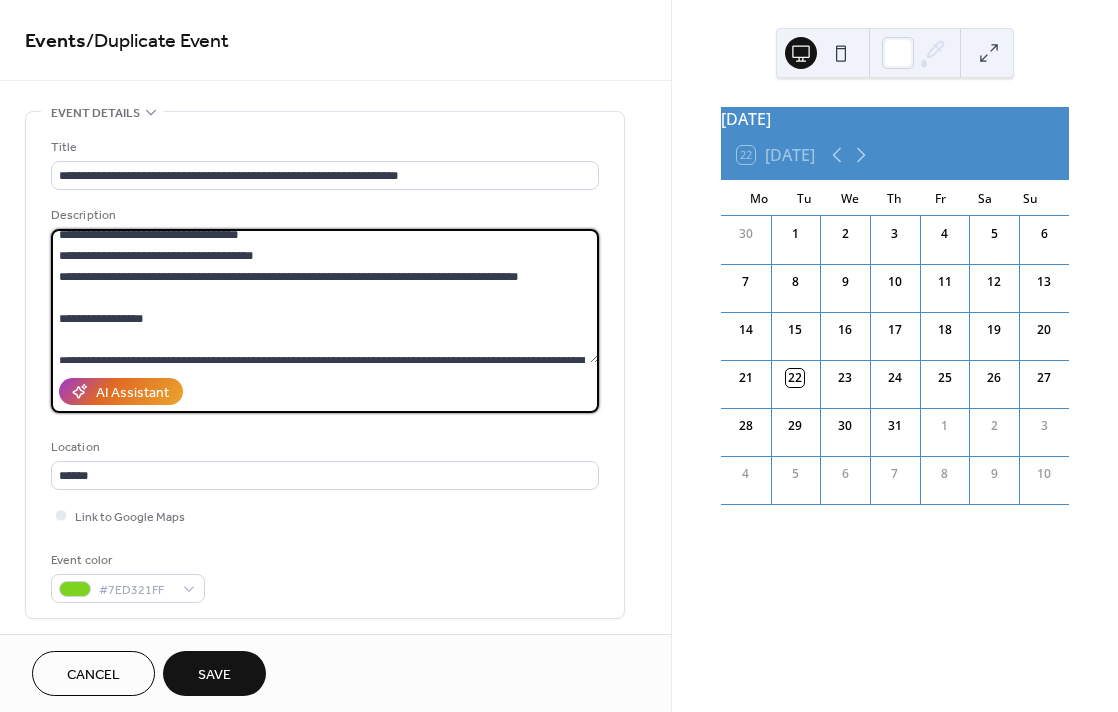 click at bounding box center (325, 296) 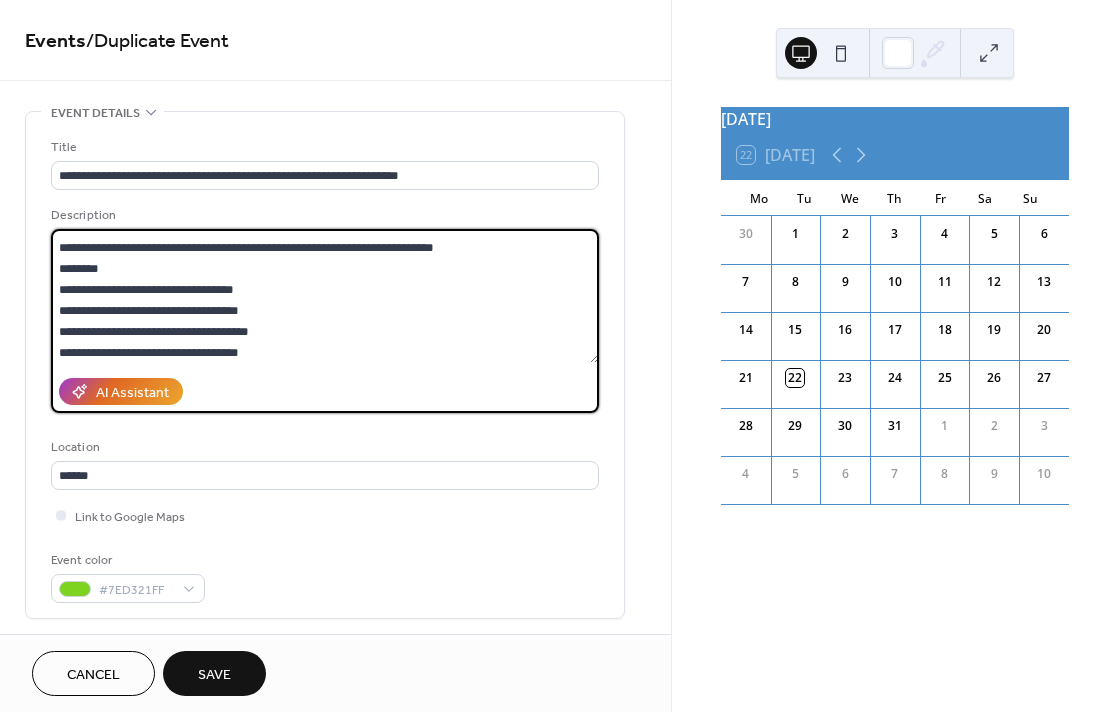 scroll, scrollTop: 208, scrollLeft: 0, axis: vertical 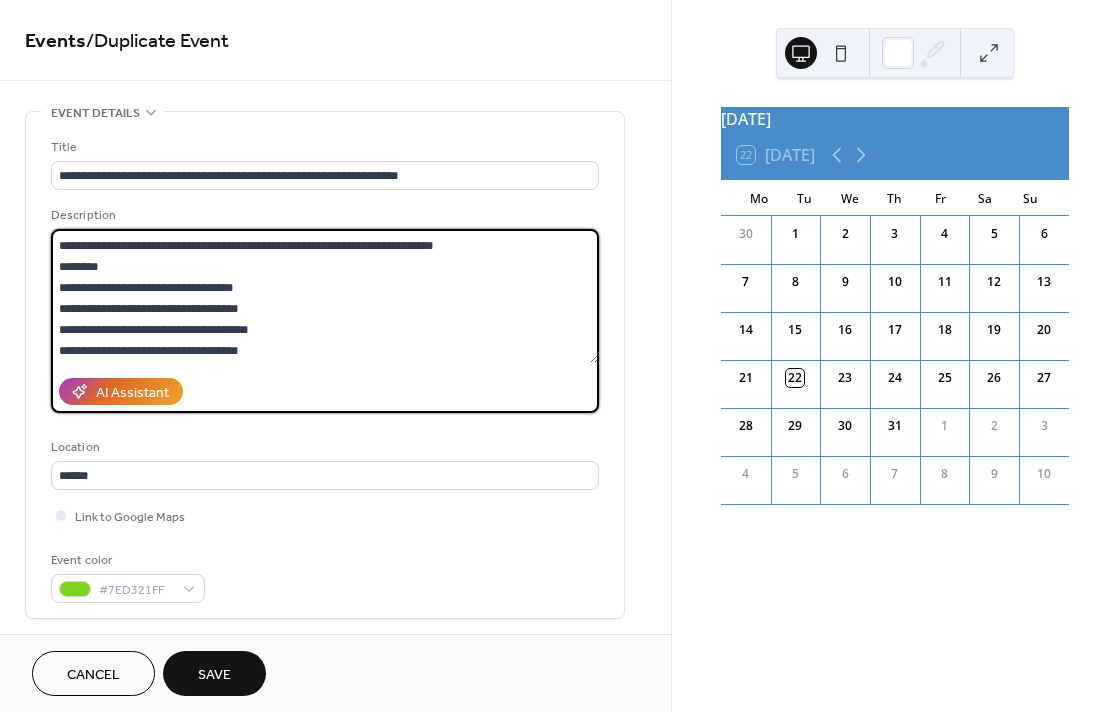 click at bounding box center [325, 296] 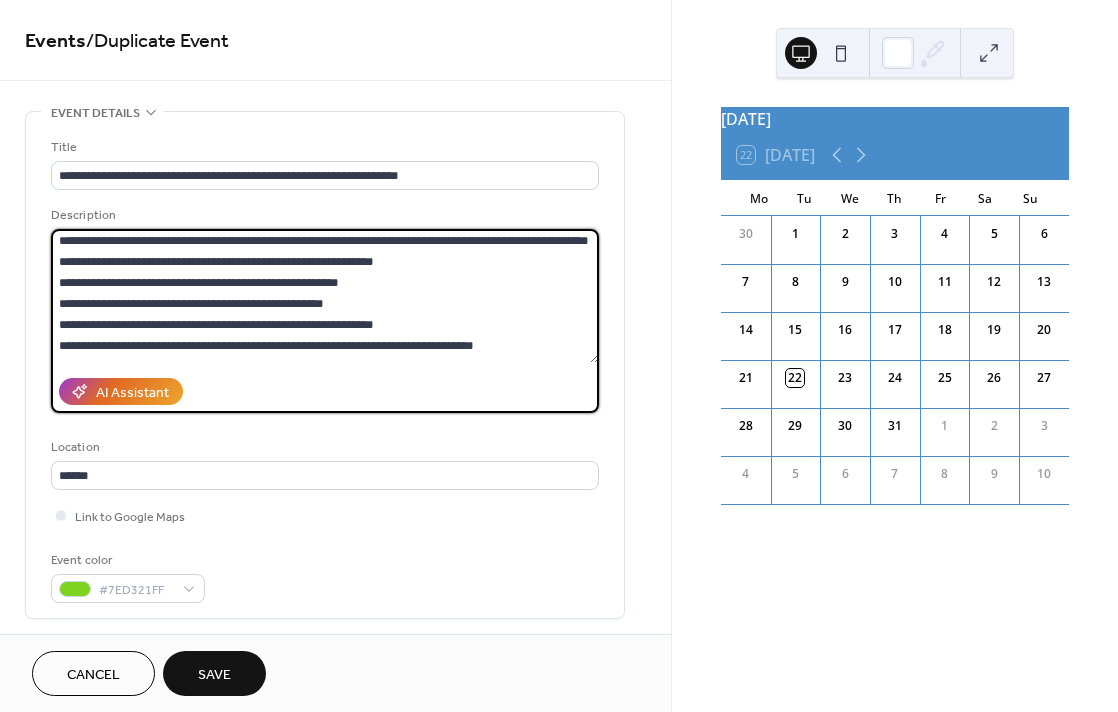 scroll, scrollTop: 47, scrollLeft: 0, axis: vertical 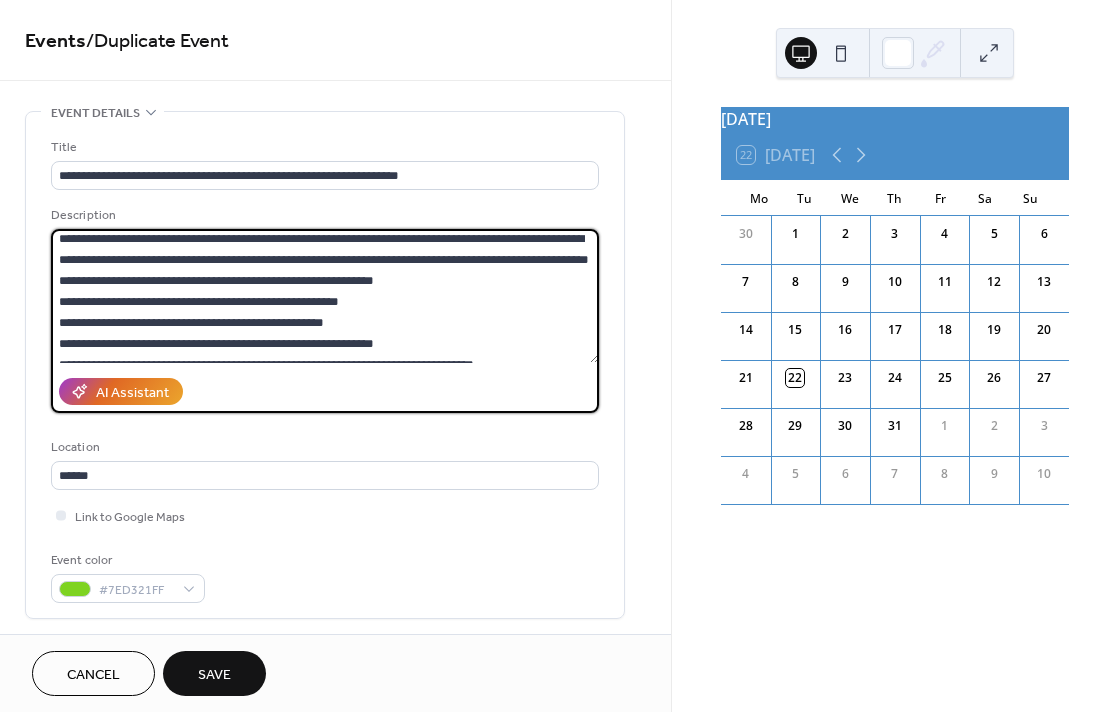 click at bounding box center [325, 296] 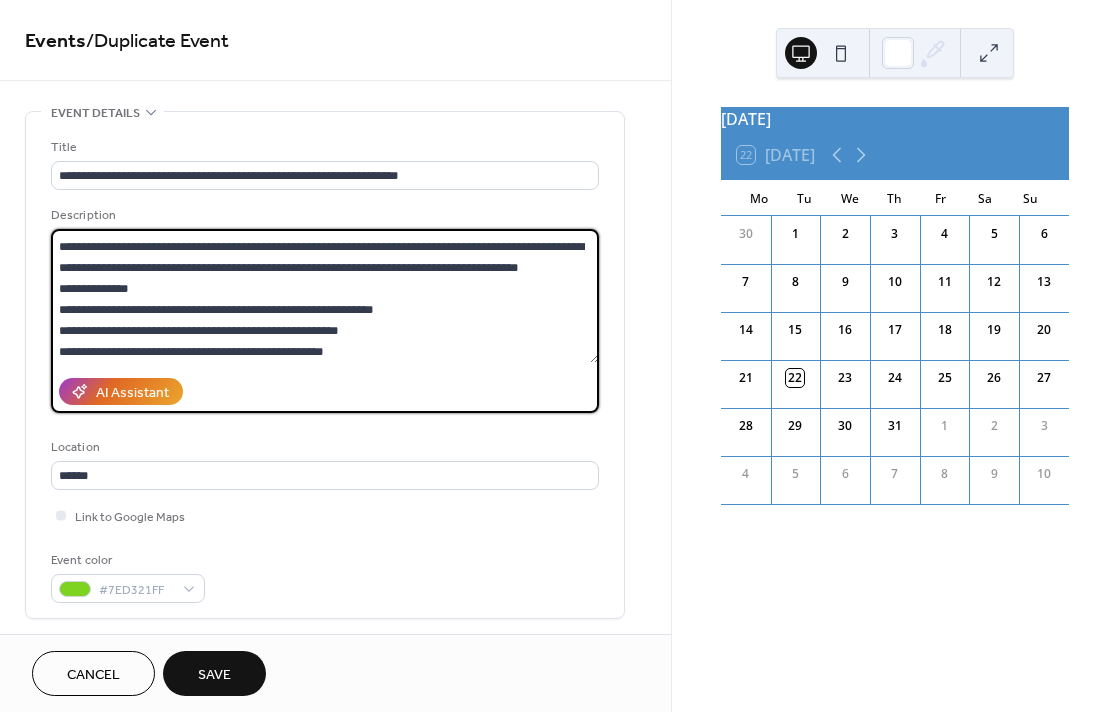 scroll, scrollTop: 0, scrollLeft: 0, axis: both 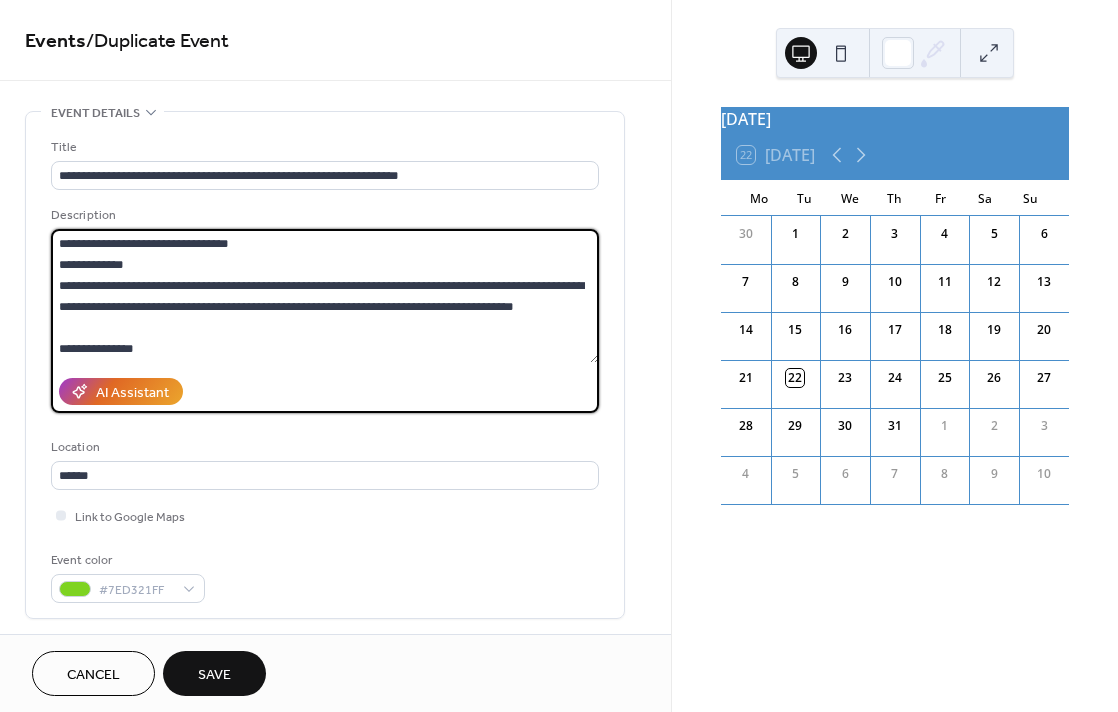 drag, startPoint x: 148, startPoint y: 264, endPoint x: 53, endPoint y: 267, distance: 95.047356 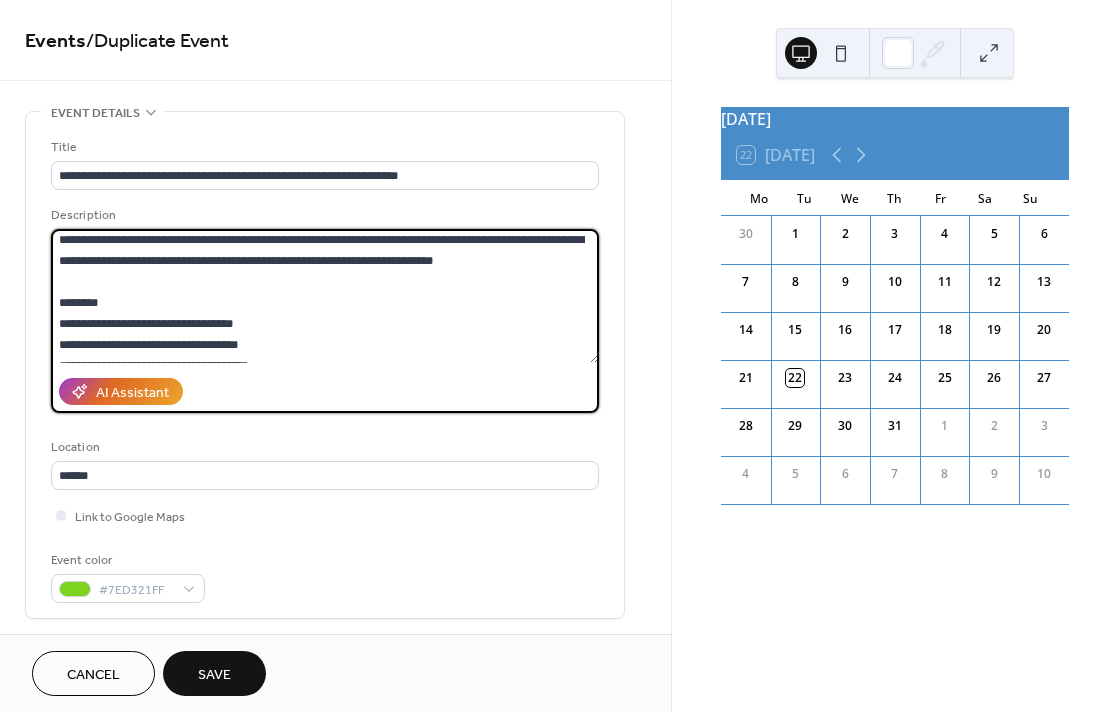 scroll, scrollTop: 276, scrollLeft: 0, axis: vertical 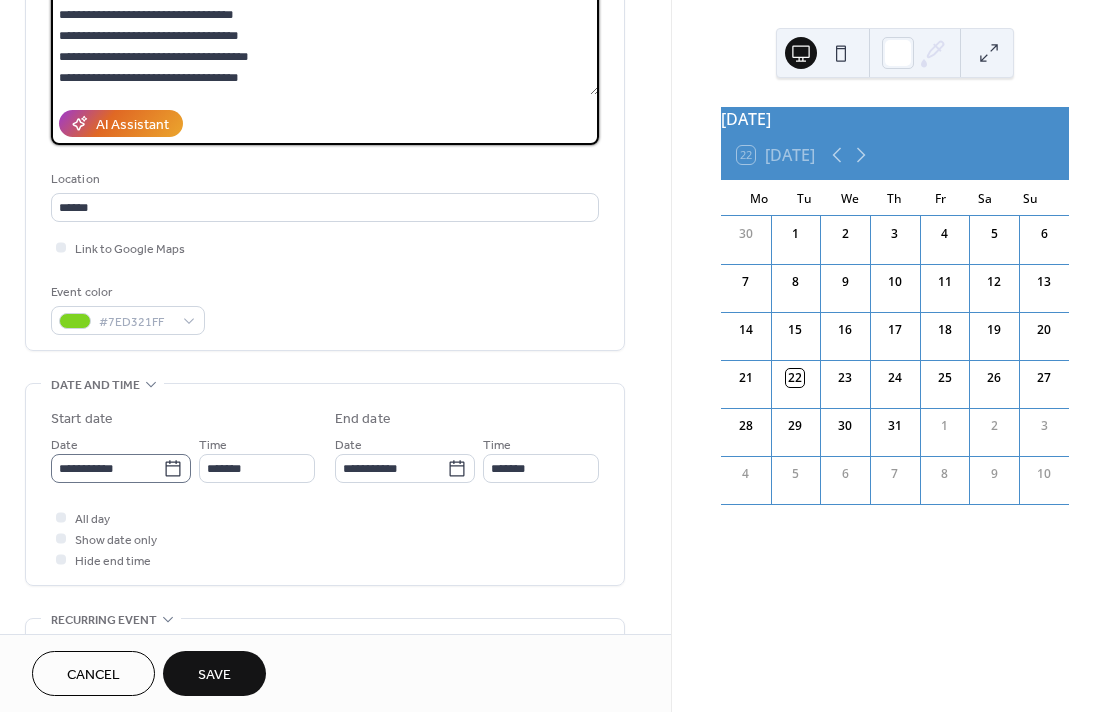 type on "**********" 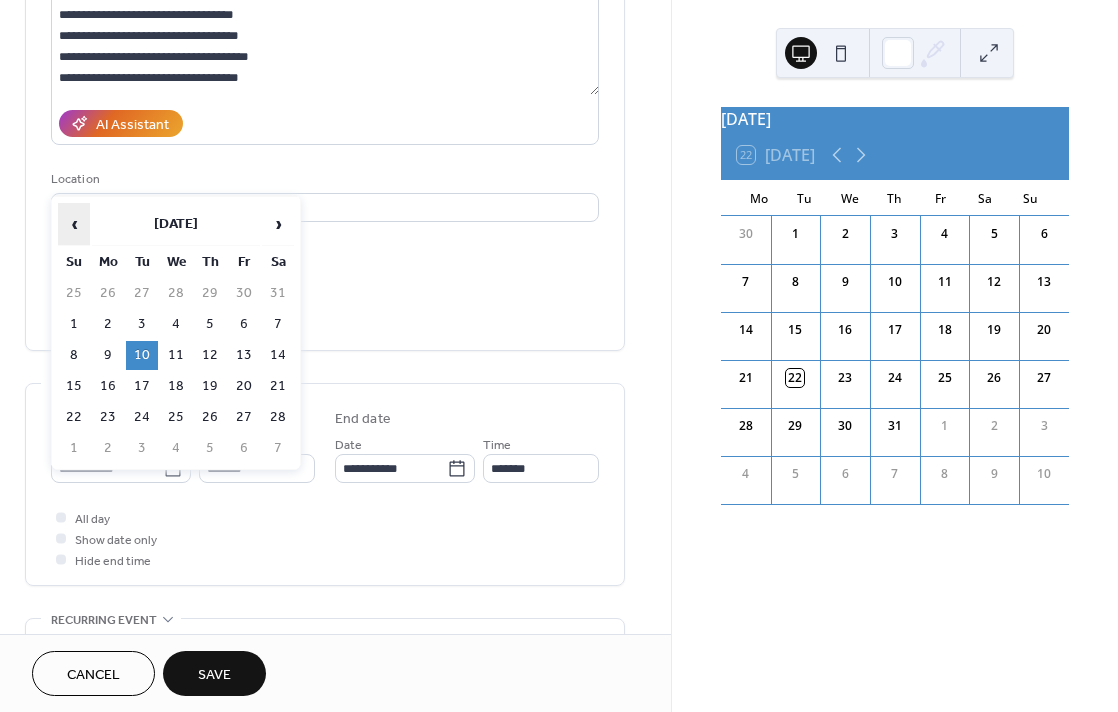 click on "‹" at bounding box center [74, 224] 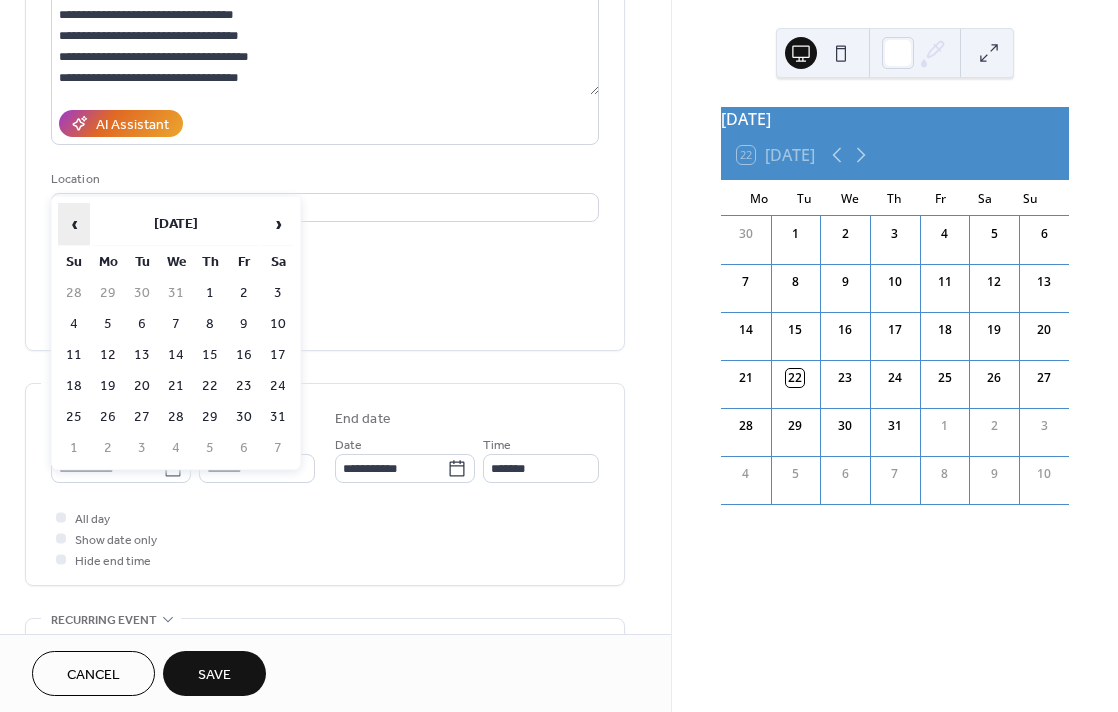 click on "‹" at bounding box center [74, 224] 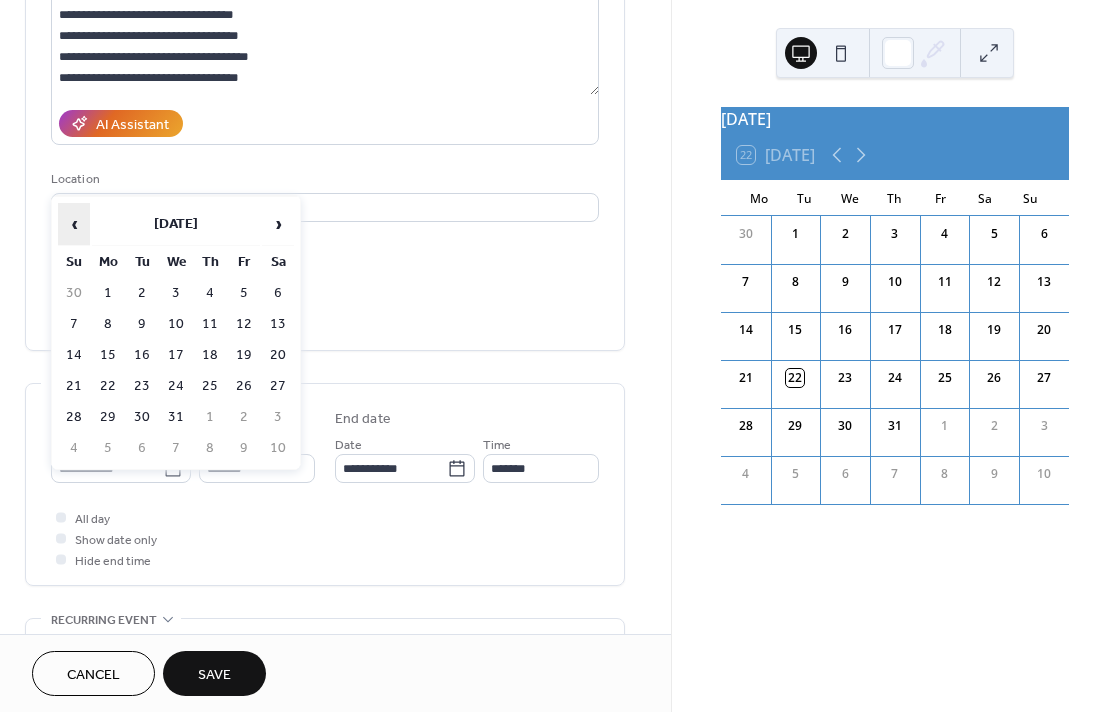 click on "‹" at bounding box center (74, 224) 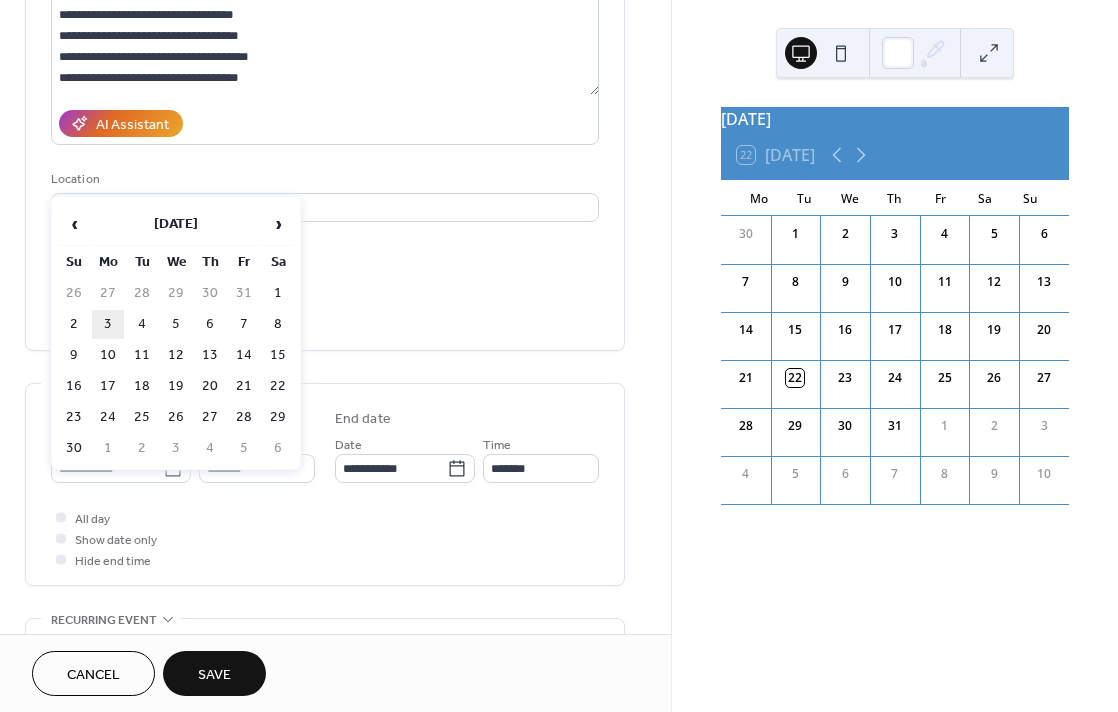 click on "3" at bounding box center (108, 324) 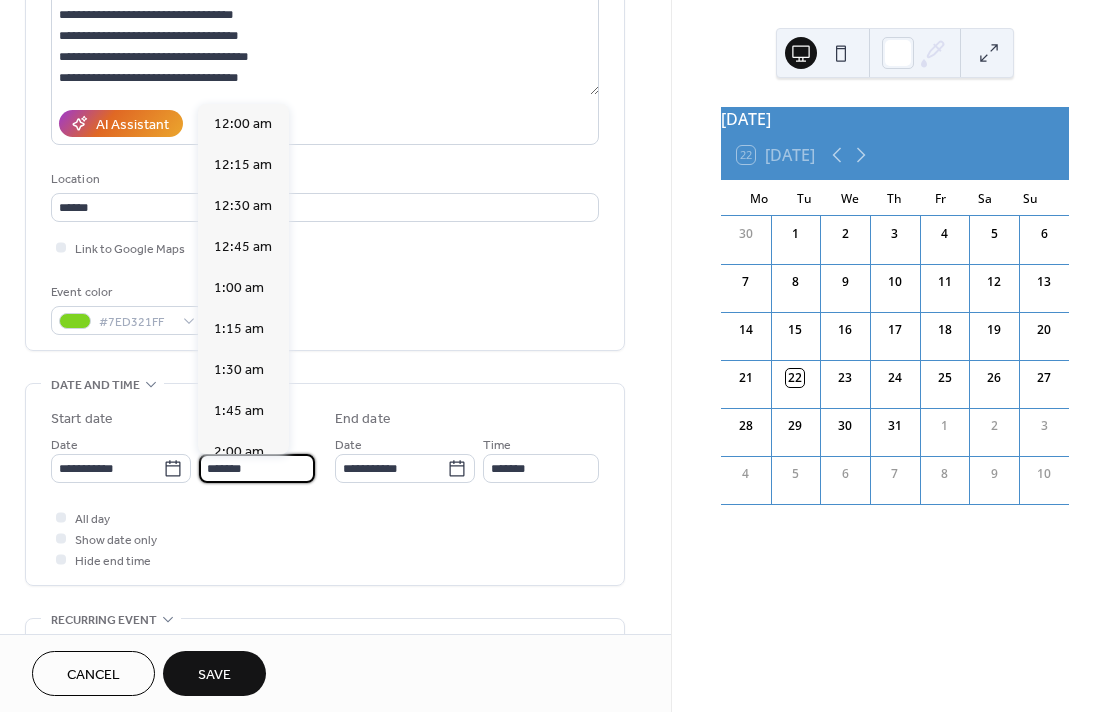 click on "**********" at bounding box center [559, 356] 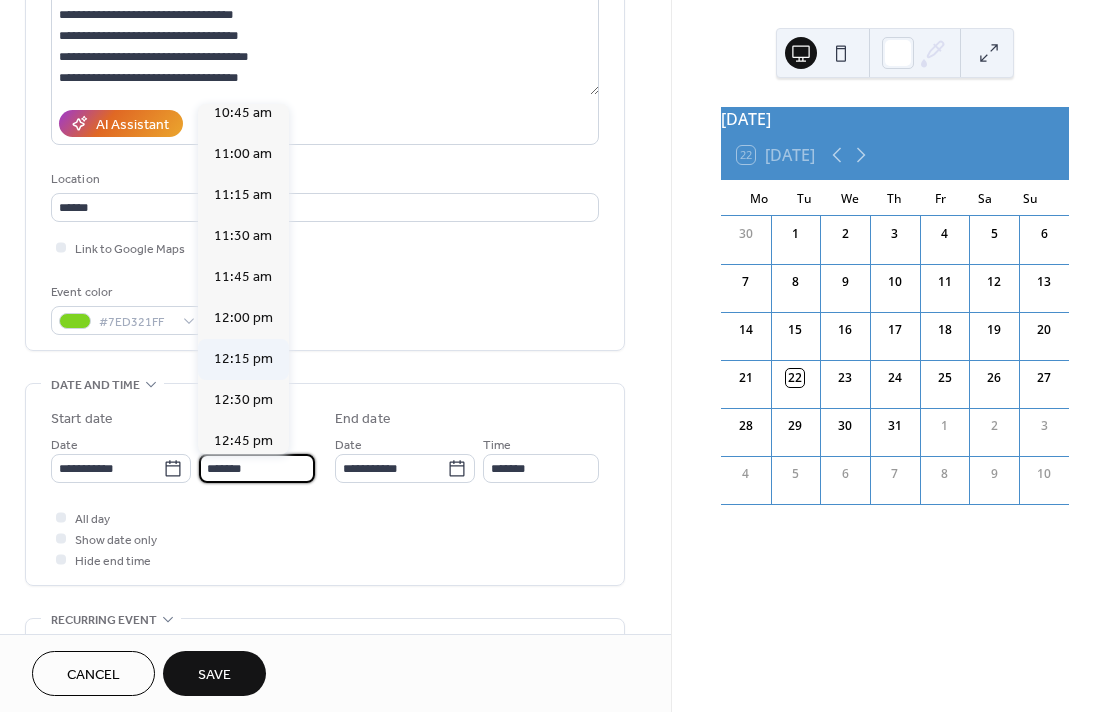 scroll, scrollTop: 1816, scrollLeft: 0, axis: vertical 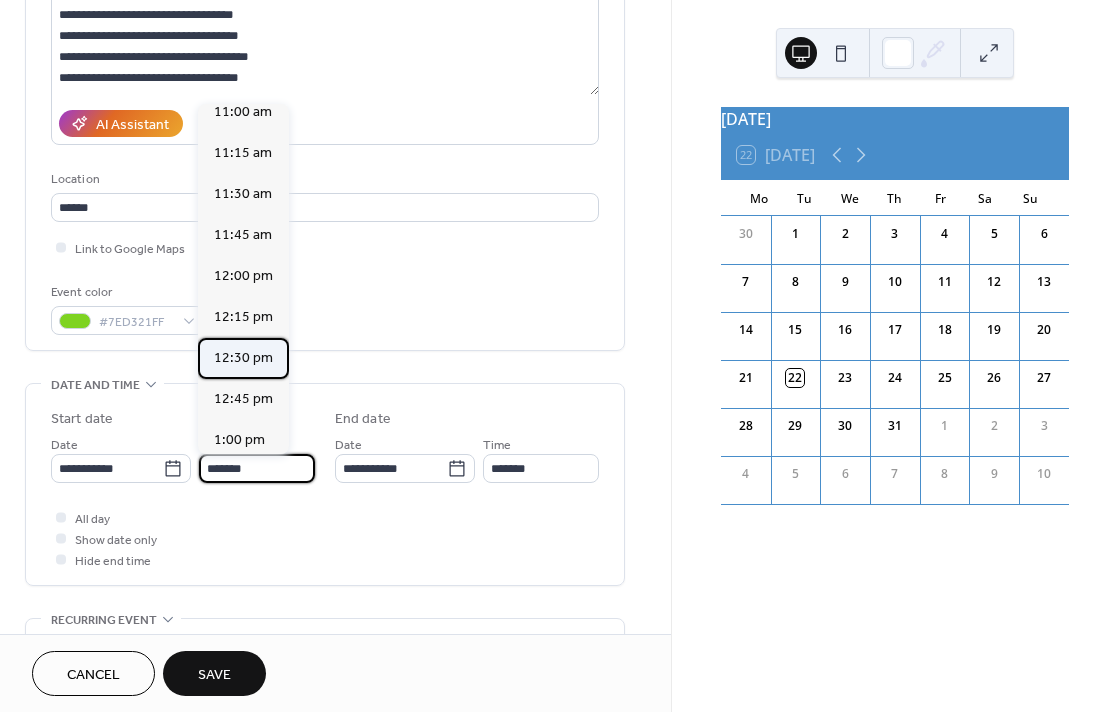 click on "12:30 pm" at bounding box center [243, 358] 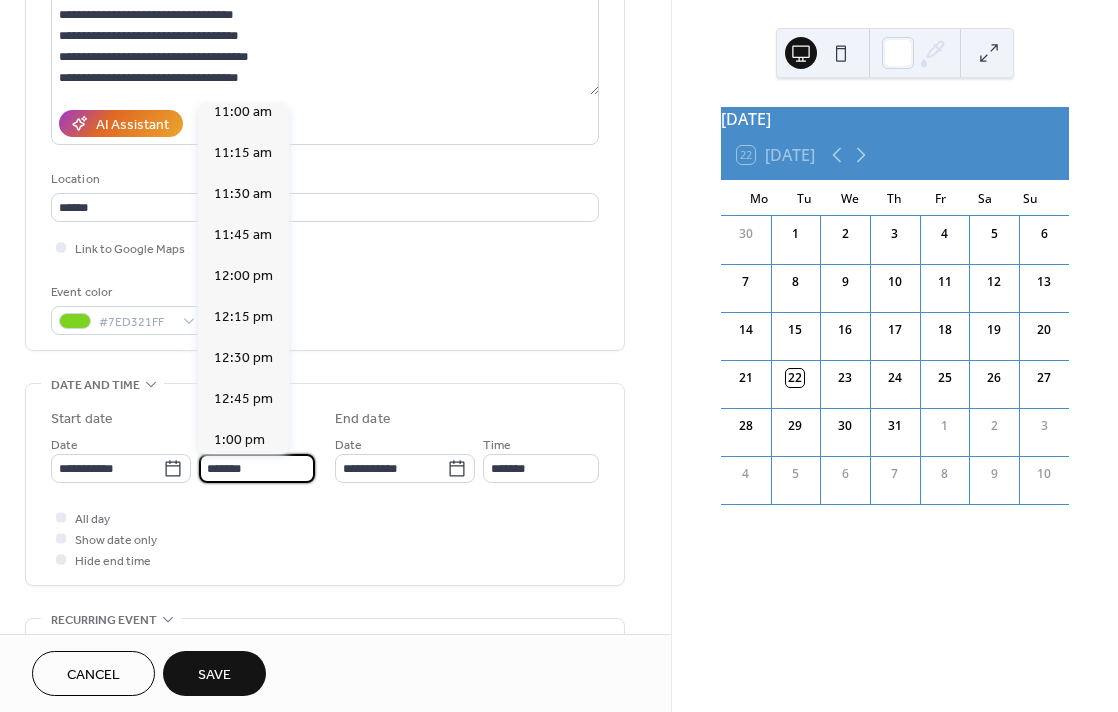 type on "********" 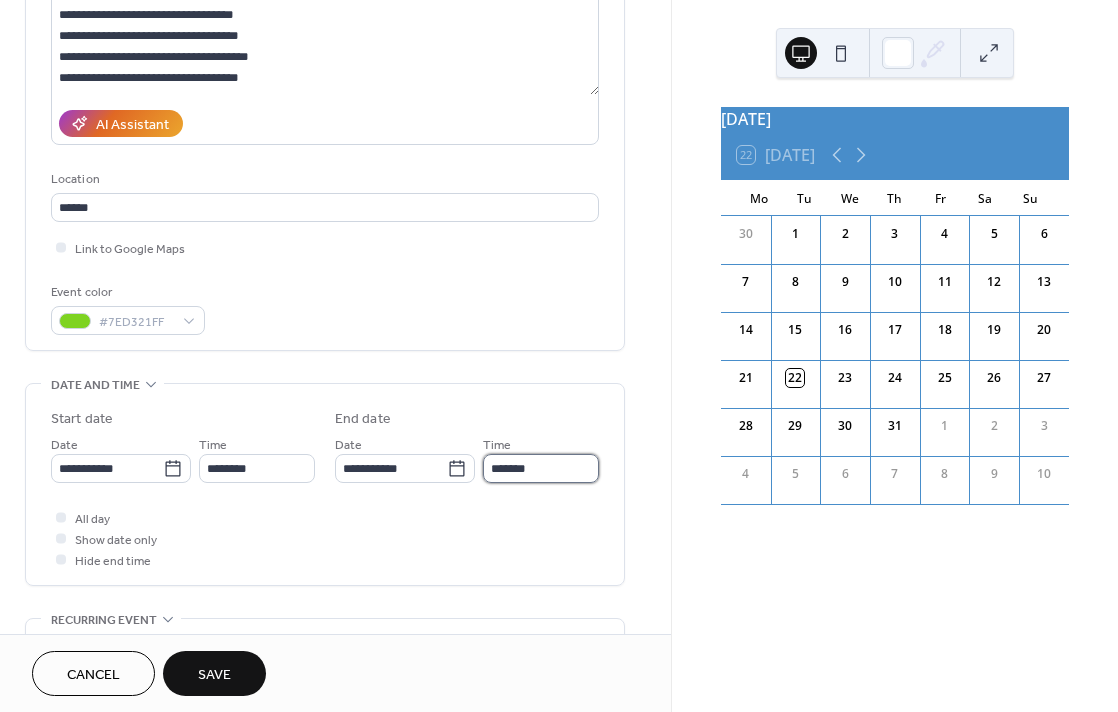 click on "*******" at bounding box center (541, 468) 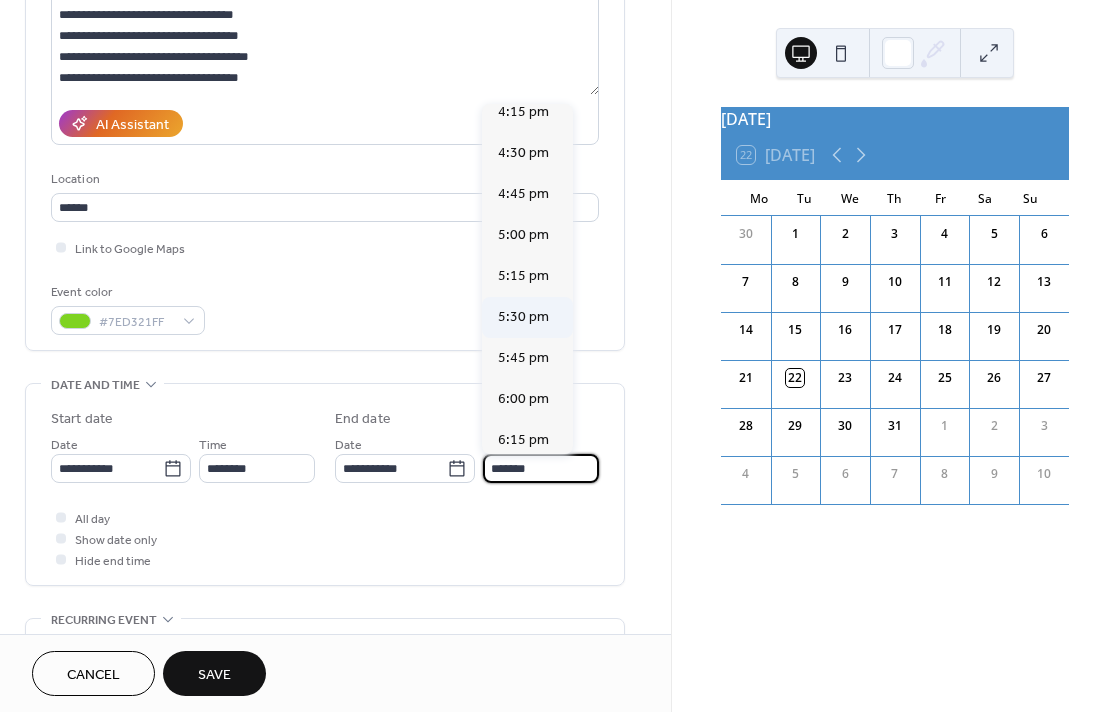 scroll, scrollTop: 565, scrollLeft: 0, axis: vertical 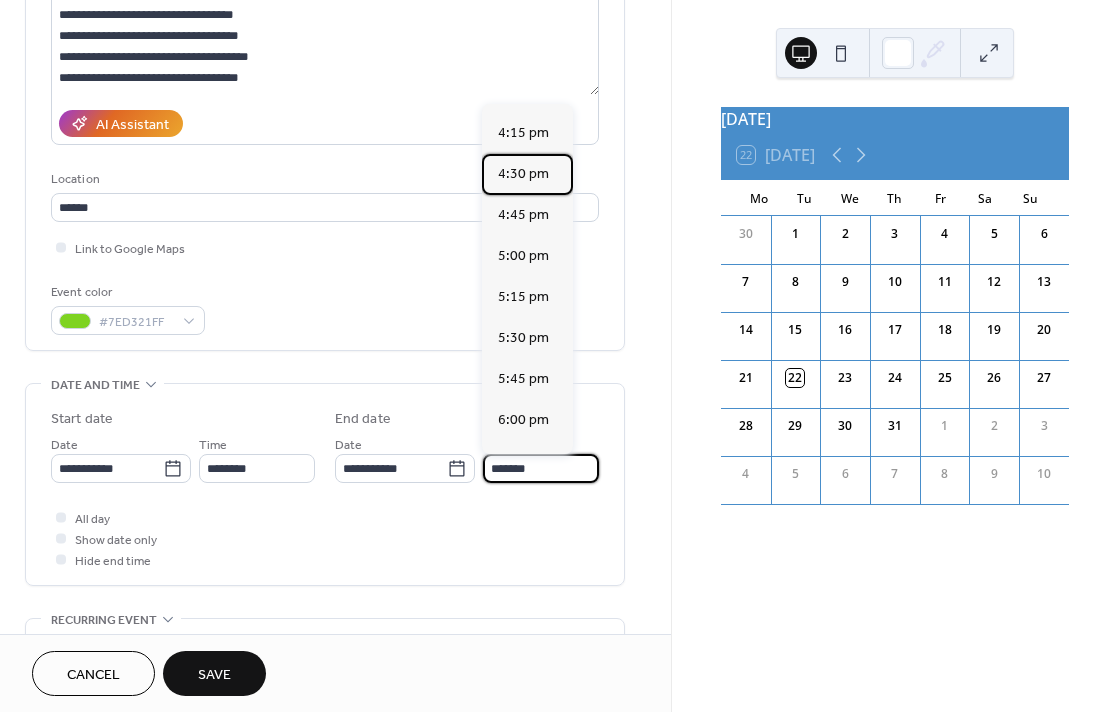 click on "4:30 pm" at bounding box center (523, 174) 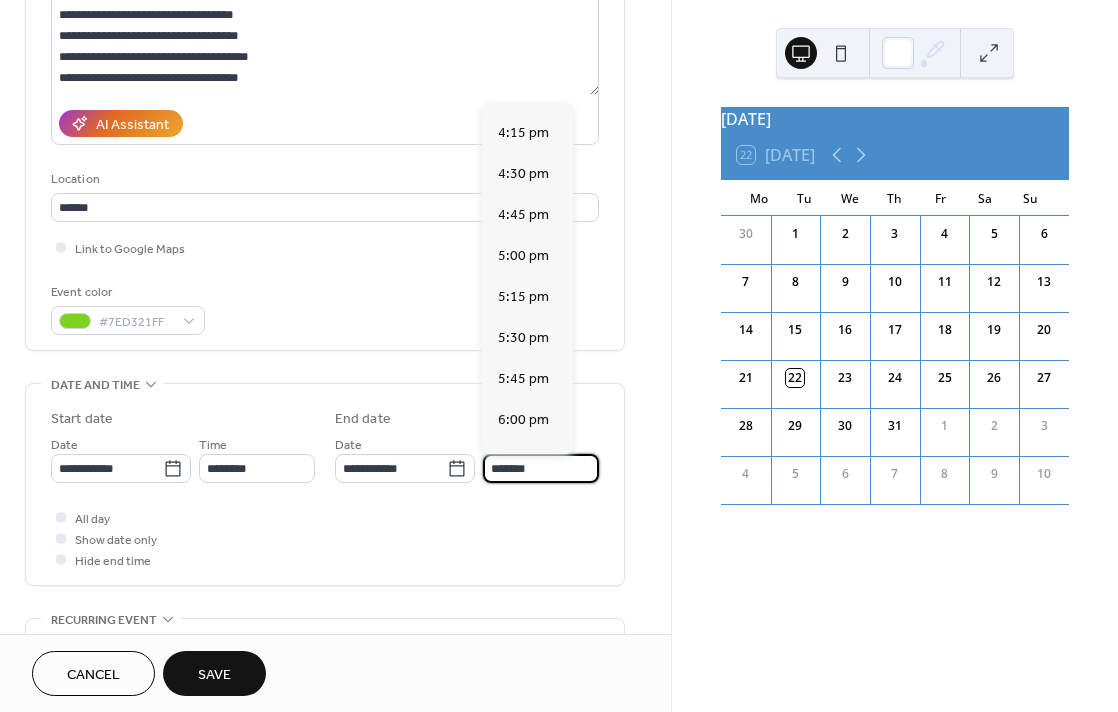 type on "*******" 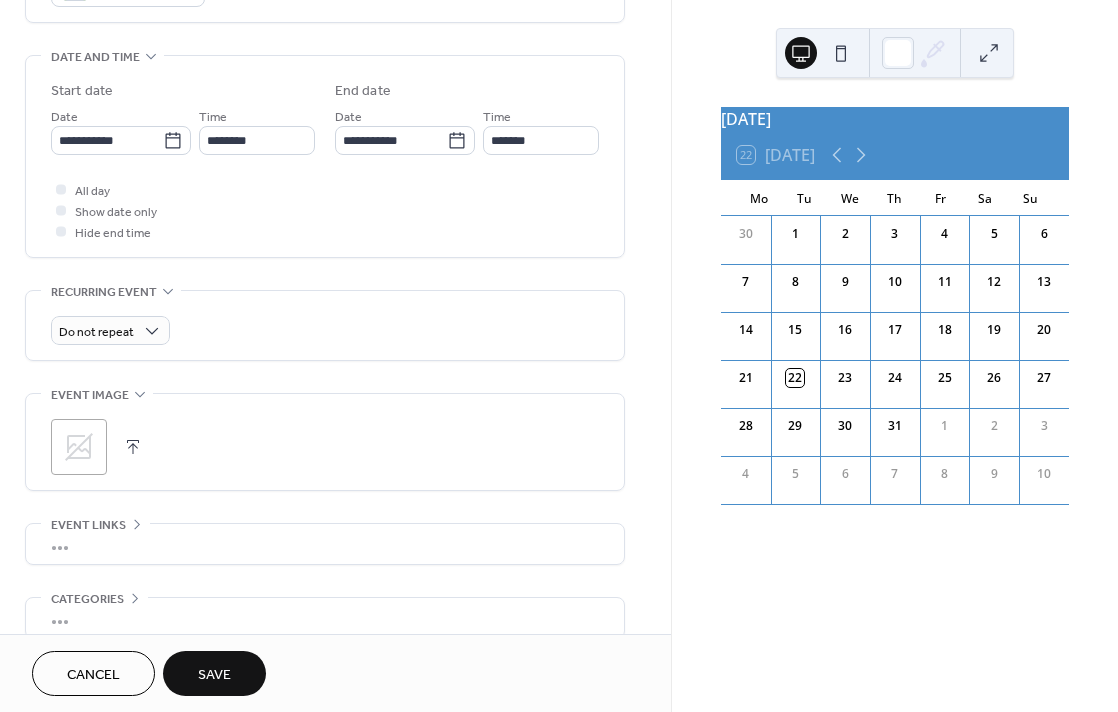 scroll, scrollTop: 695, scrollLeft: 0, axis: vertical 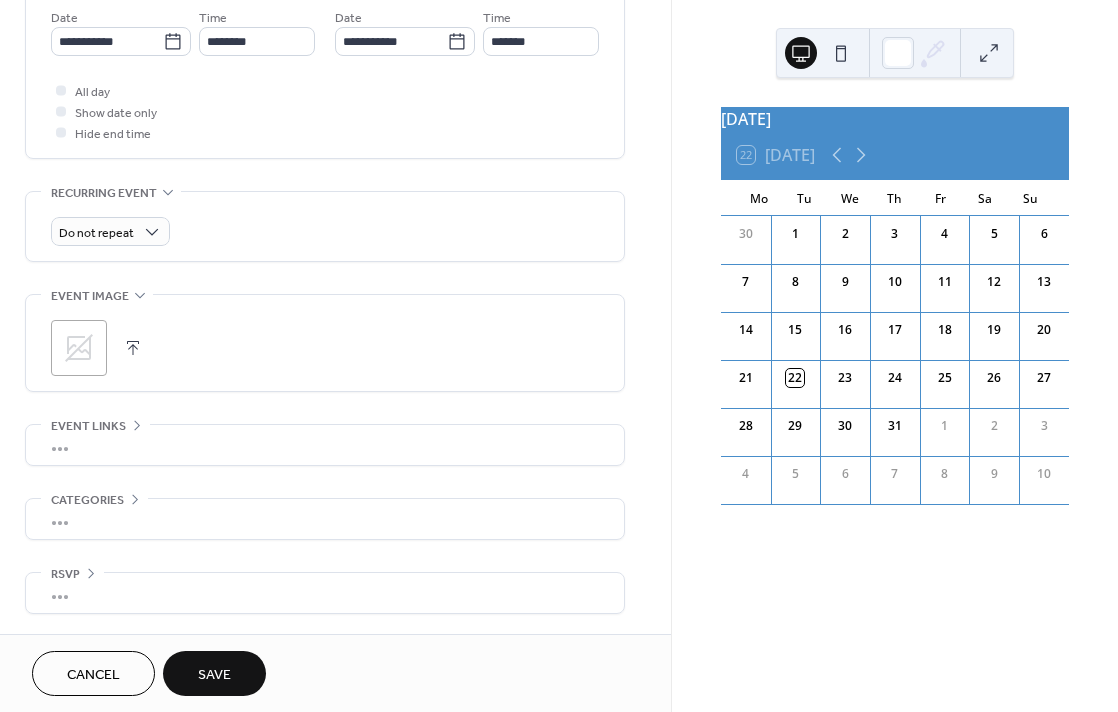 click on "•••" at bounding box center (325, 445) 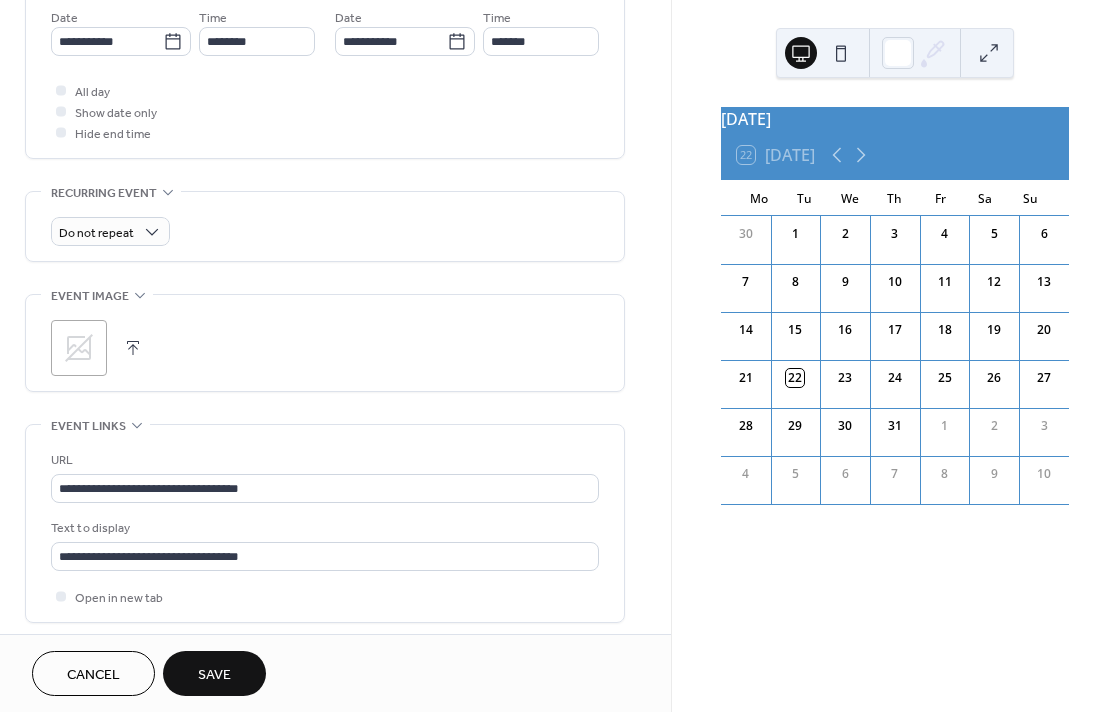 scroll, scrollTop: 695, scrollLeft: 0, axis: vertical 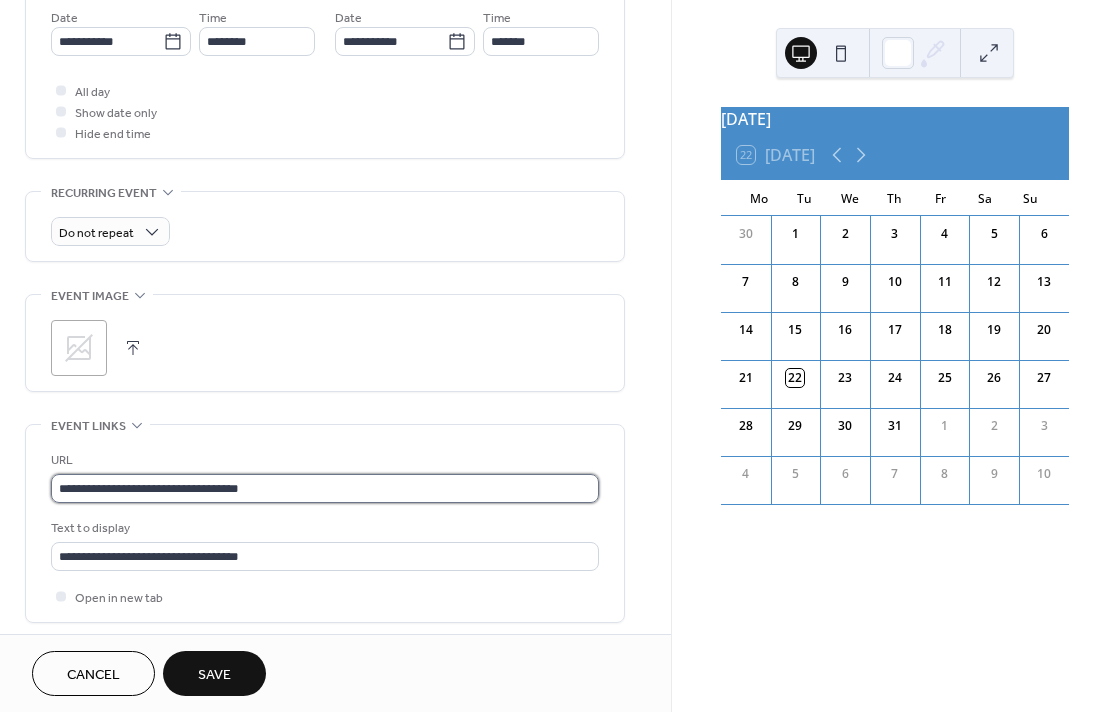 click on "**********" at bounding box center [325, 488] 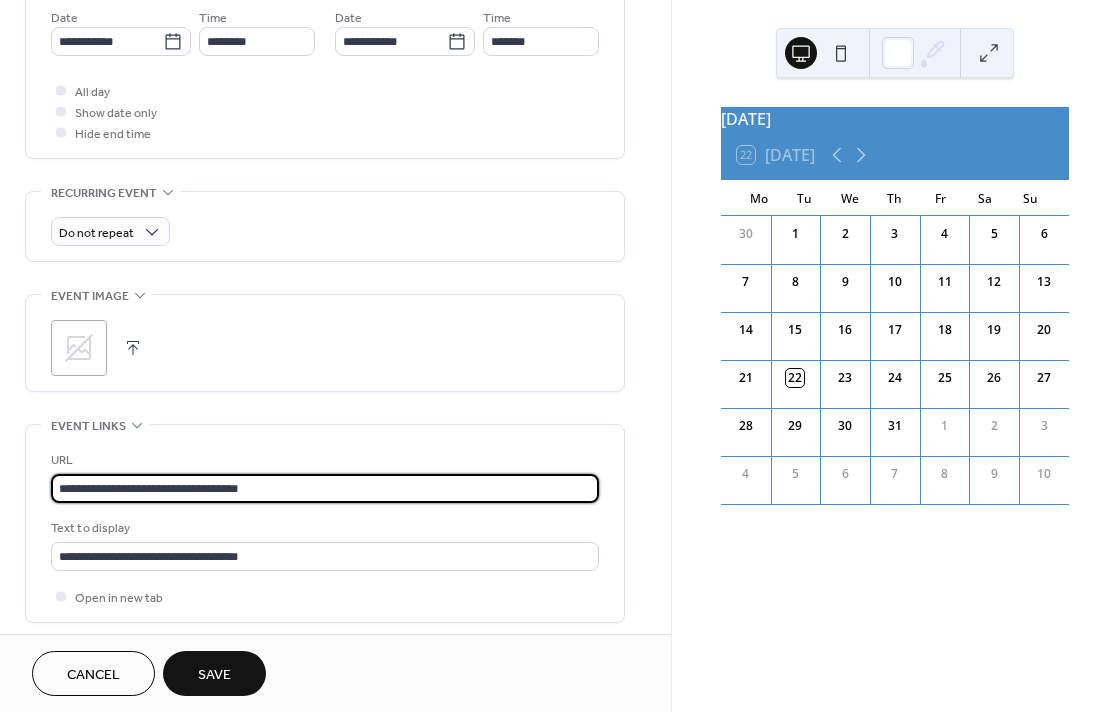 drag, startPoint x: 268, startPoint y: 492, endPoint x: 148, endPoint y: 492, distance: 120 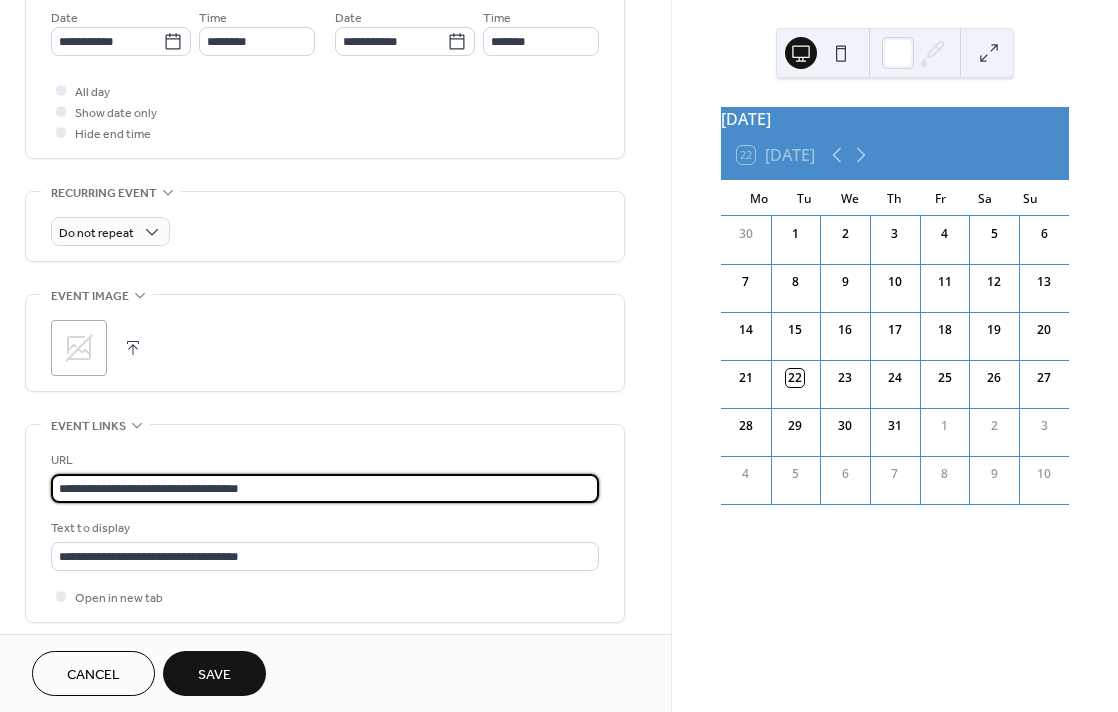 click on "**********" at bounding box center [325, 488] 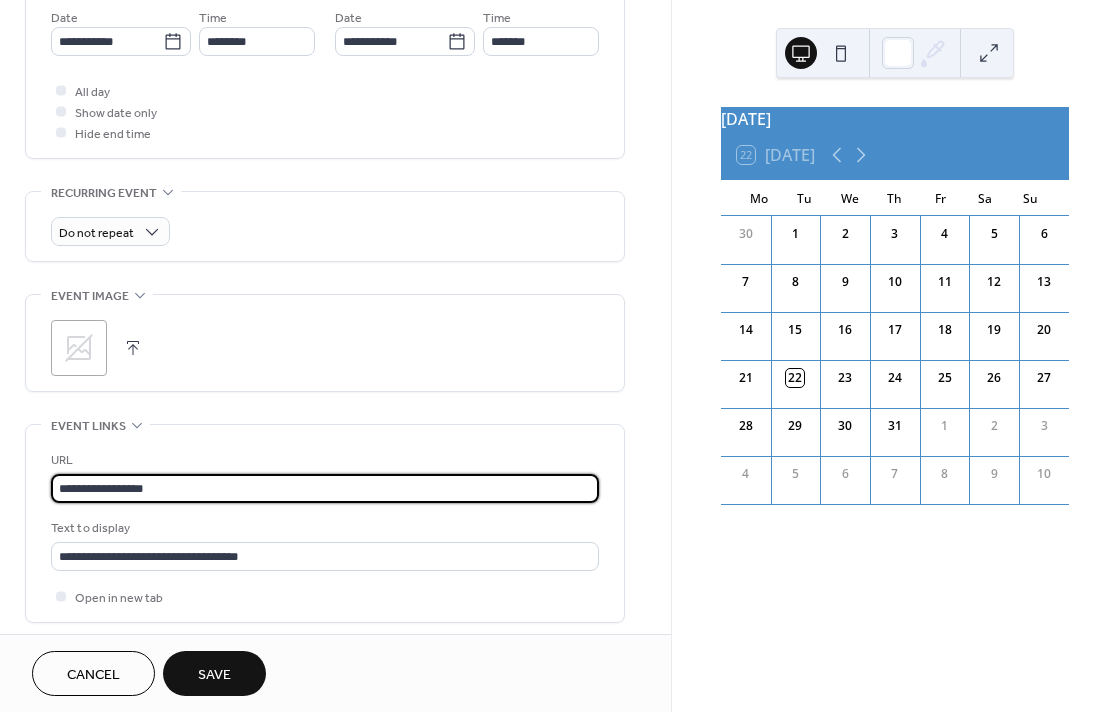 drag, startPoint x: 158, startPoint y: 489, endPoint x: 54, endPoint y: 491, distance: 104.019226 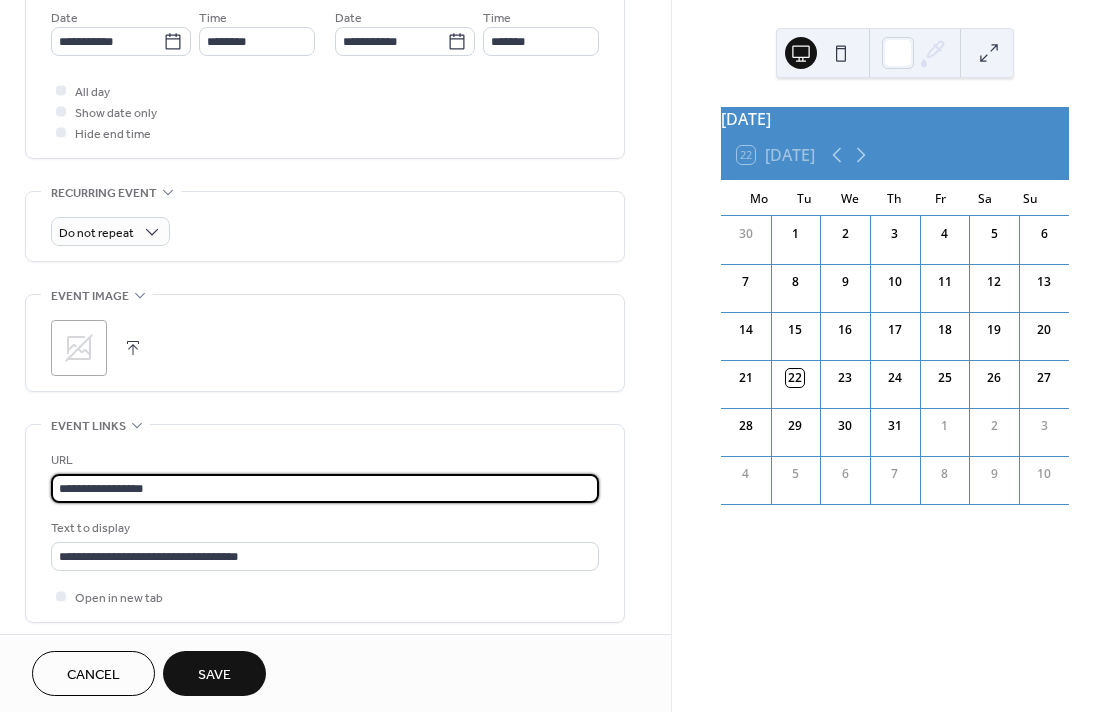 click on "**********" at bounding box center (325, 488) 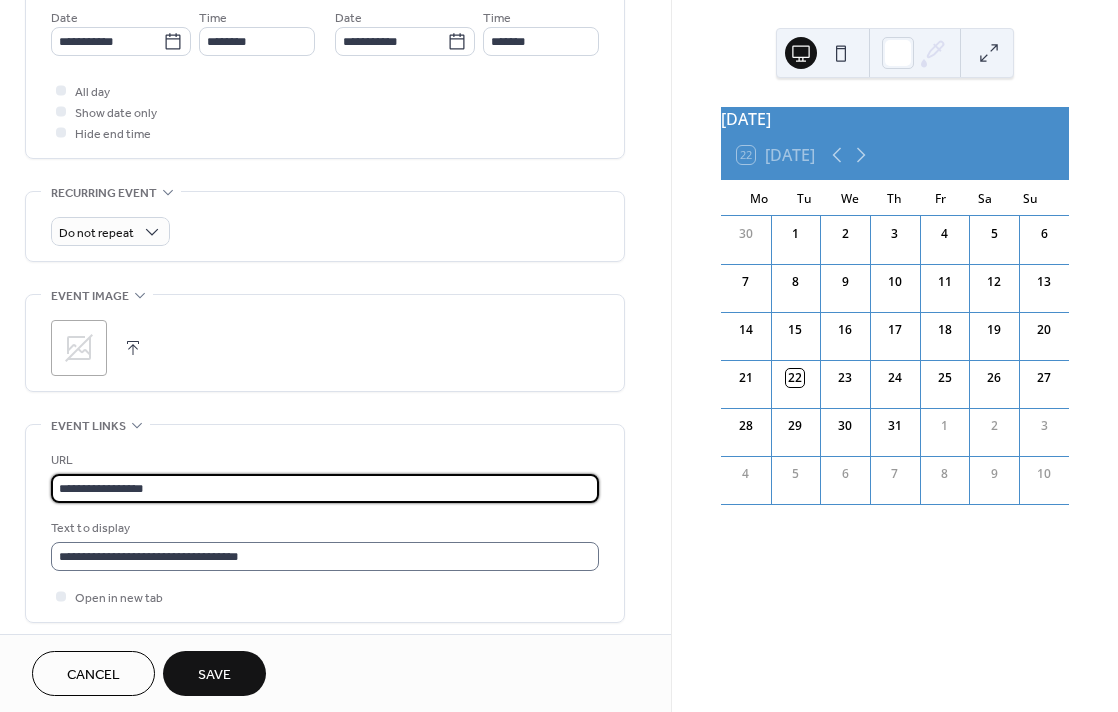 type on "**********" 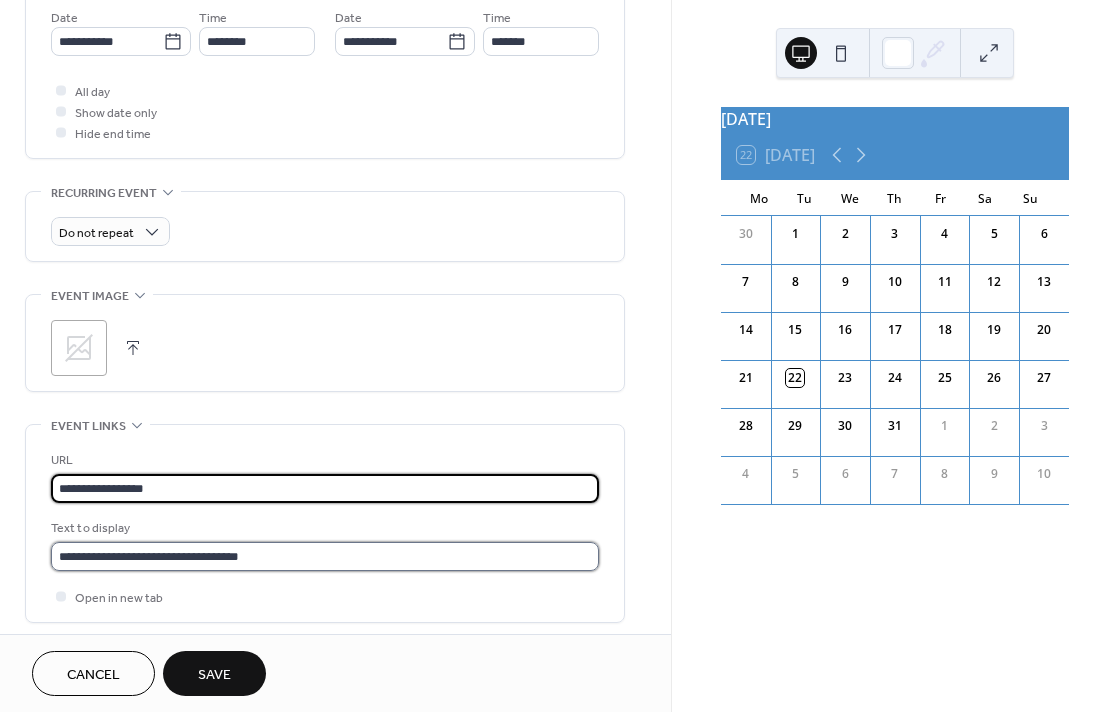 click on "**********" at bounding box center (325, 556) 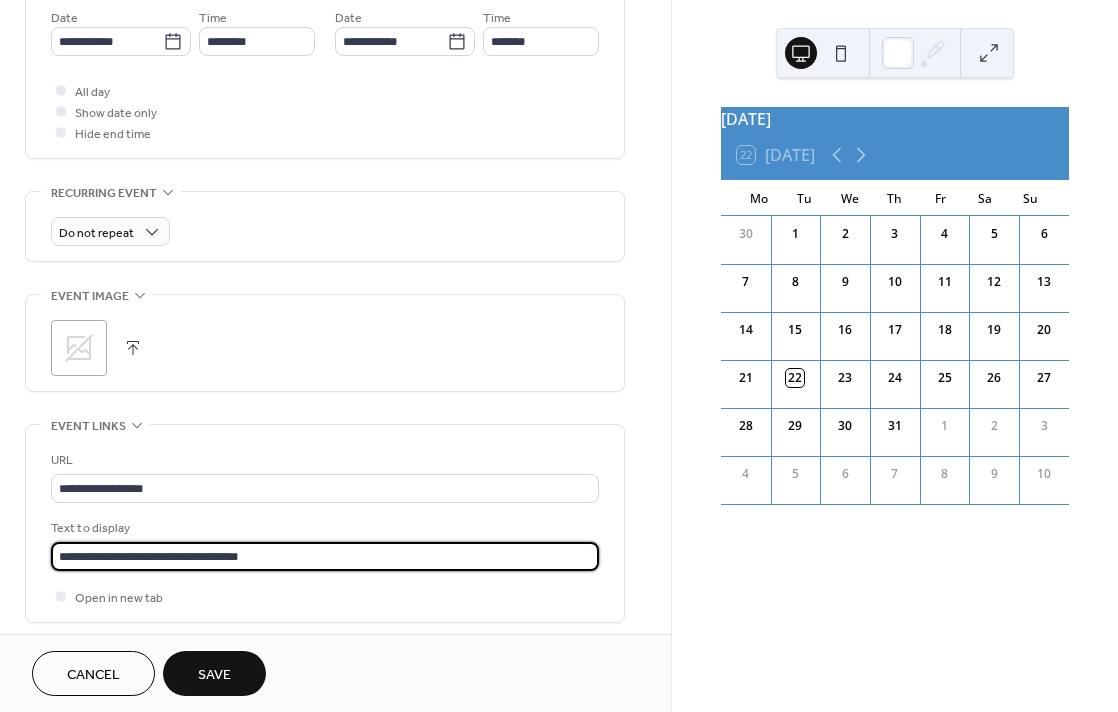 drag, startPoint x: 232, startPoint y: 558, endPoint x: 156, endPoint y: 560, distance: 76.02631 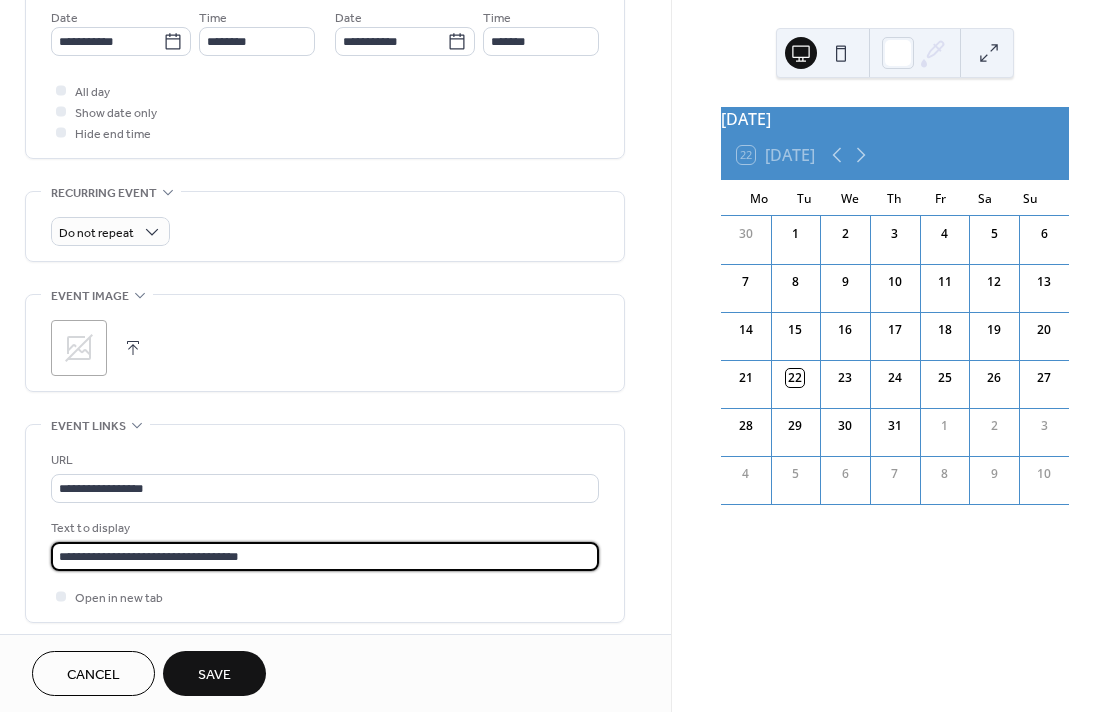 click on "**********" at bounding box center [325, 556] 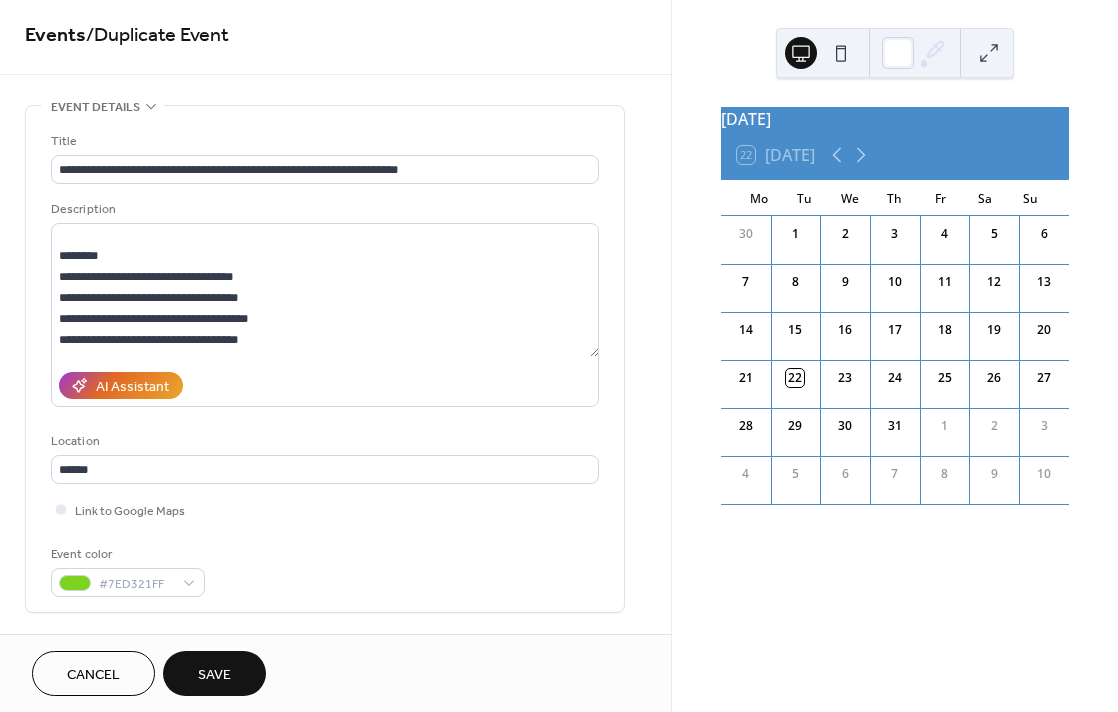 scroll, scrollTop: 0, scrollLeft: 0, axis: both 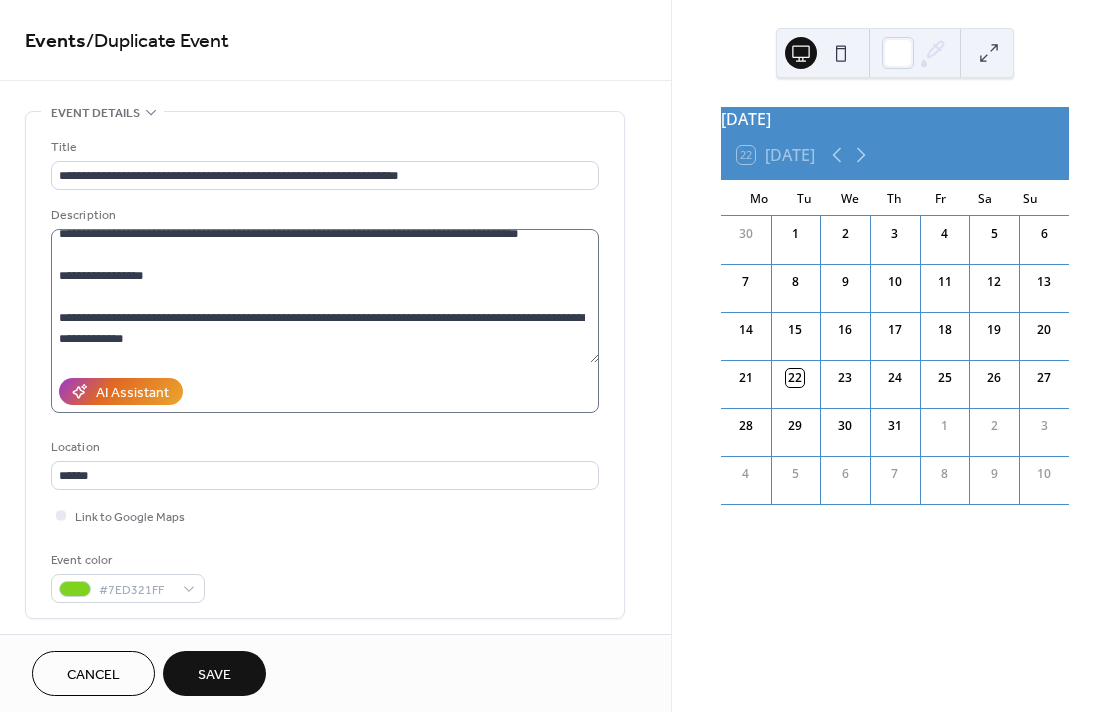 type on "**********" 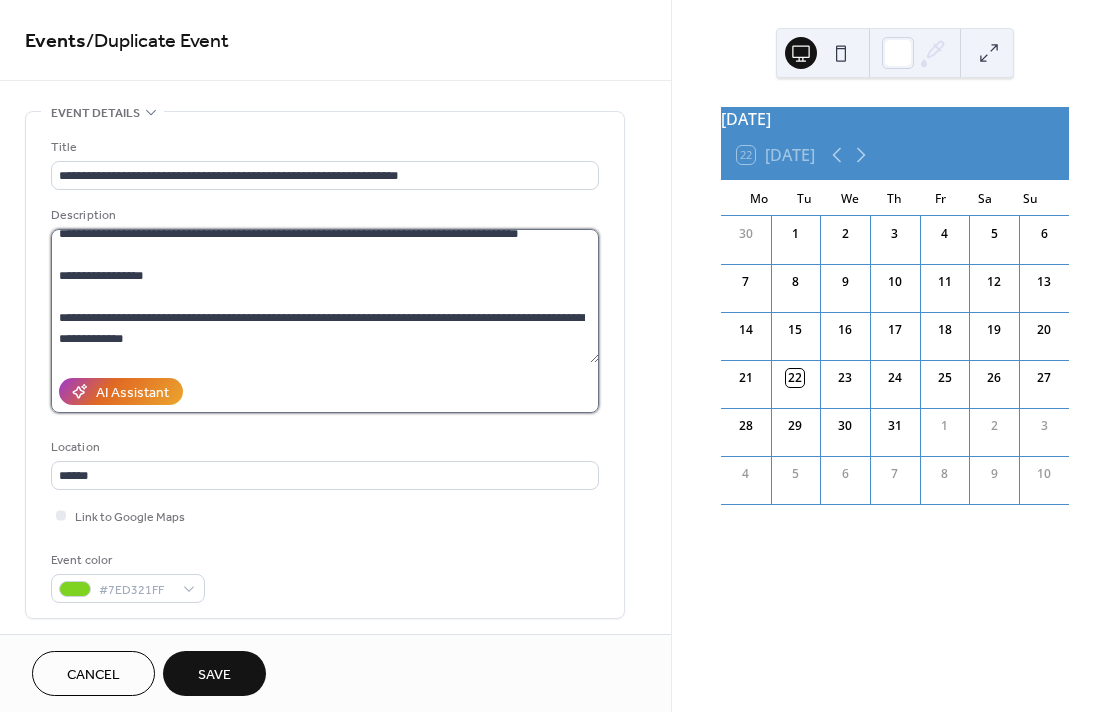 click at bounding box center [325, 296] 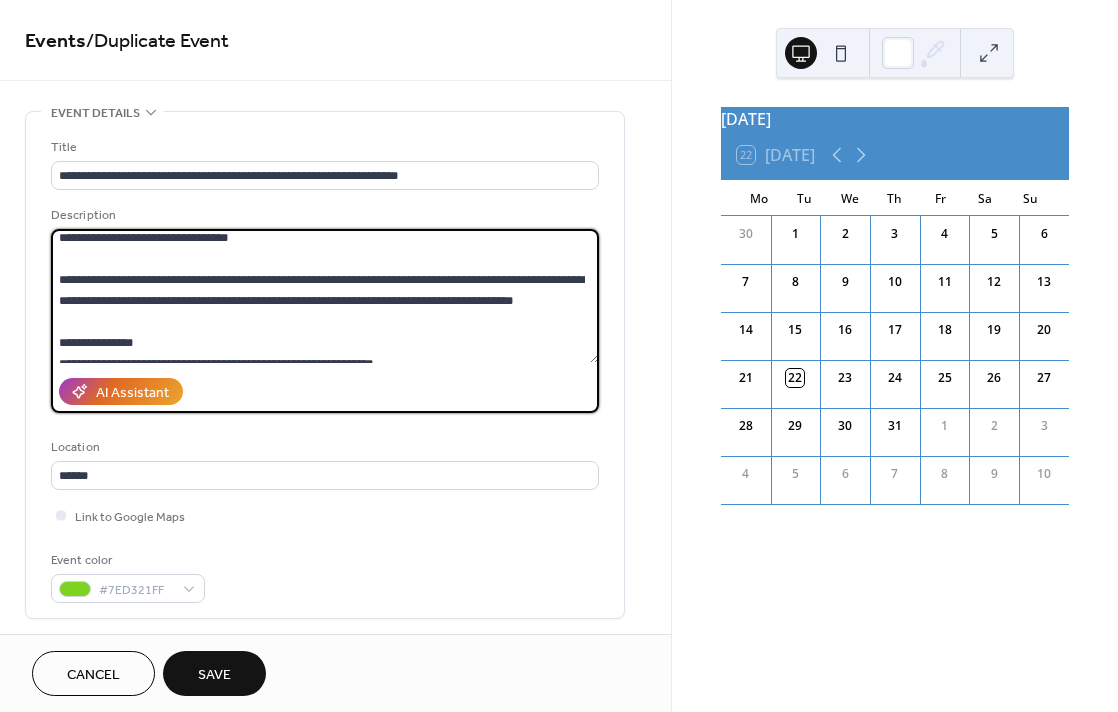 scroll, scrollTop: 0, scrollLeft: 0, axis: both 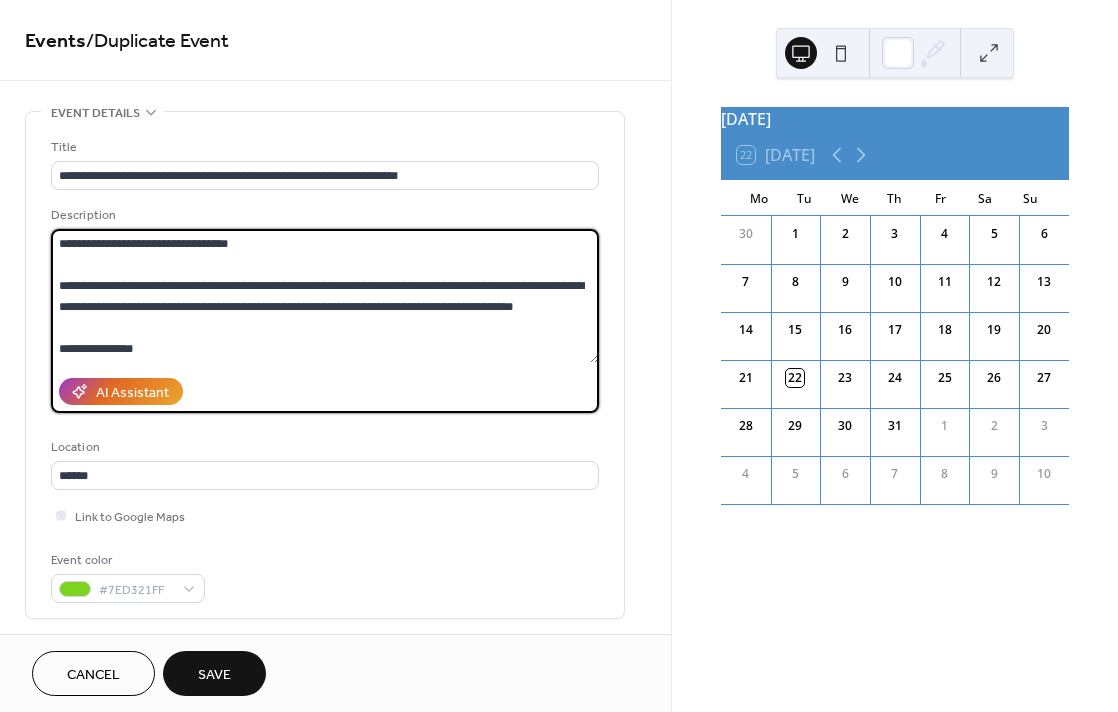 type on "**********" 